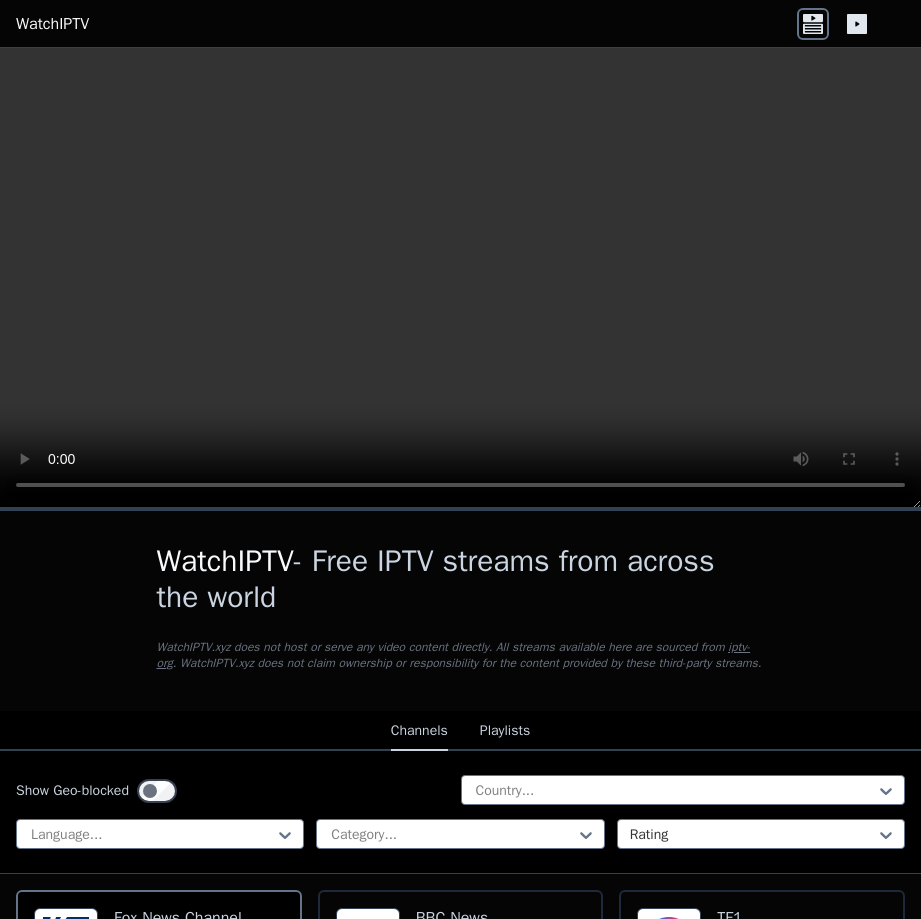 scroll, scrollTop: 0, scrollLeft: 0, axis: both 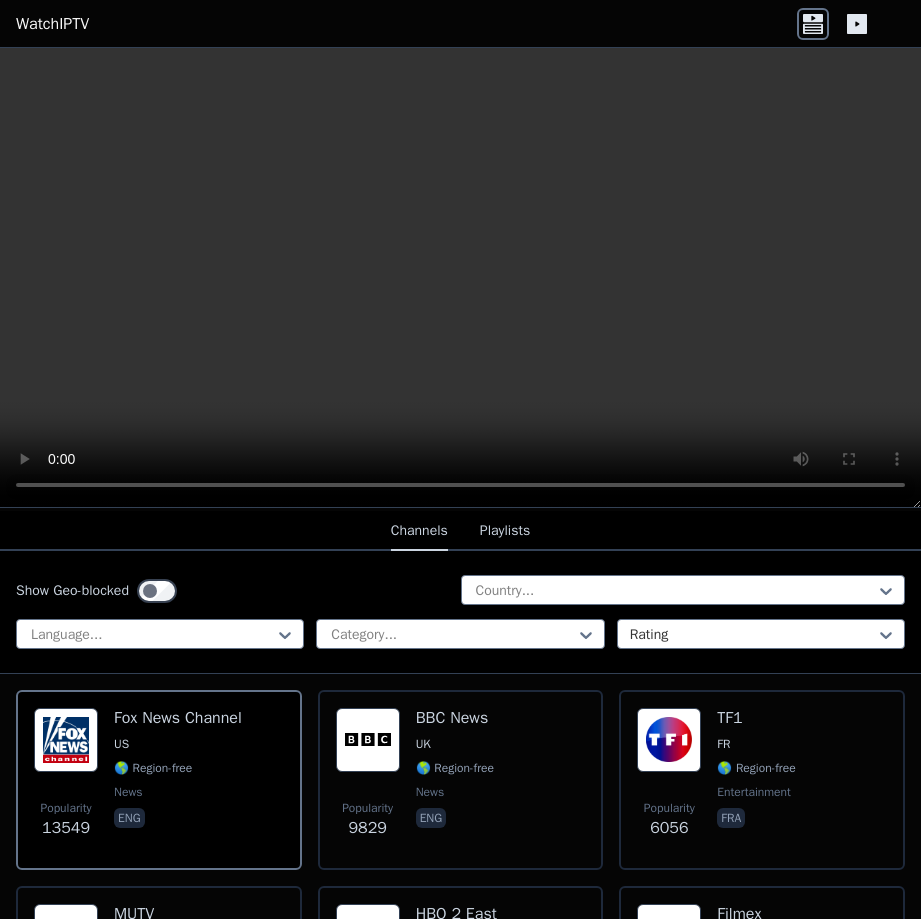 click on "m3u8 Sniffer" at bounding box center (51, 931) 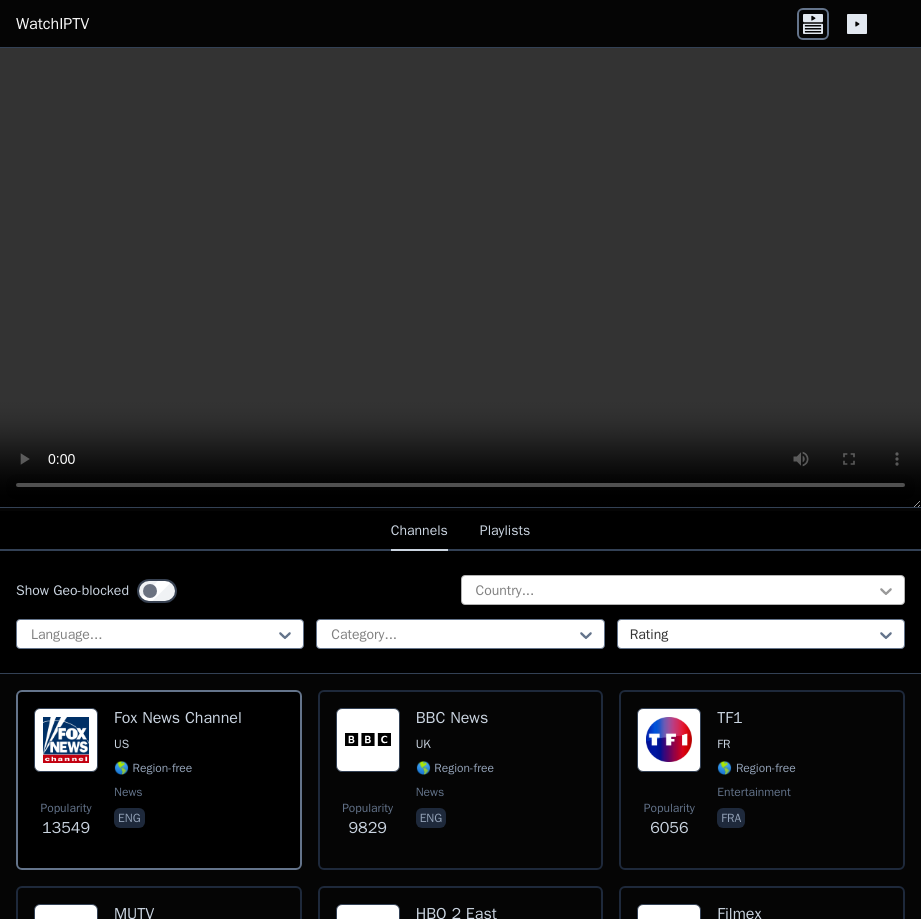 click 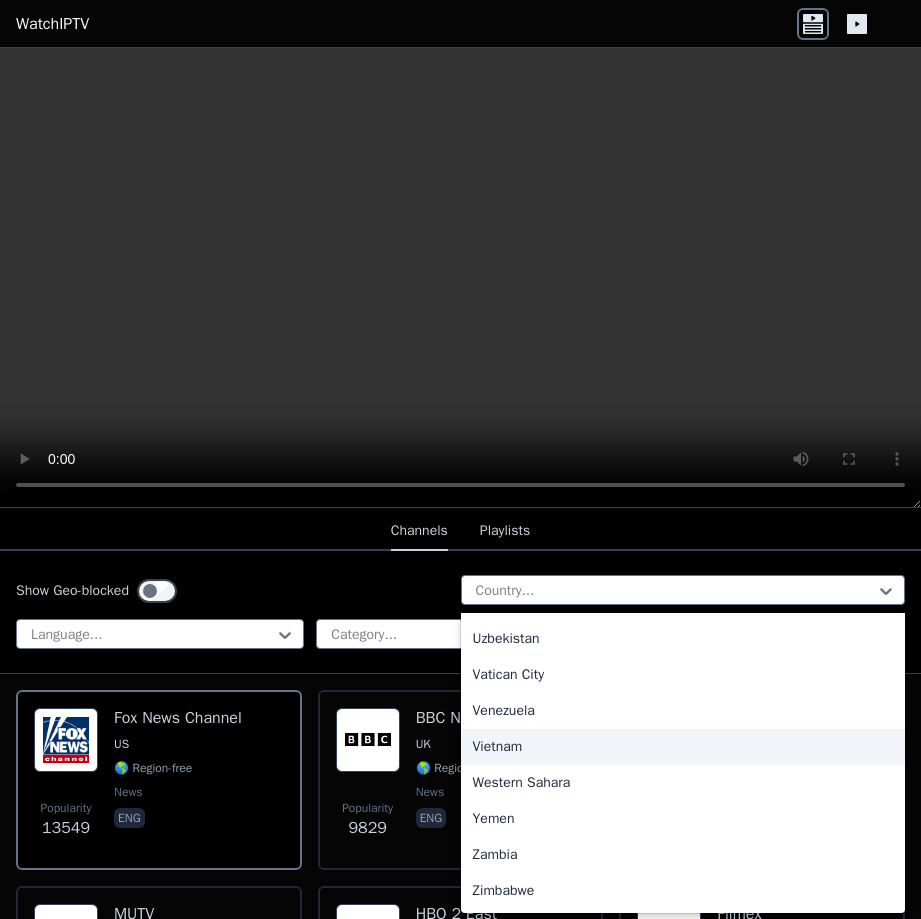 scroll, scrollTop: 7024, scrollLeft: 0, axis: vertical 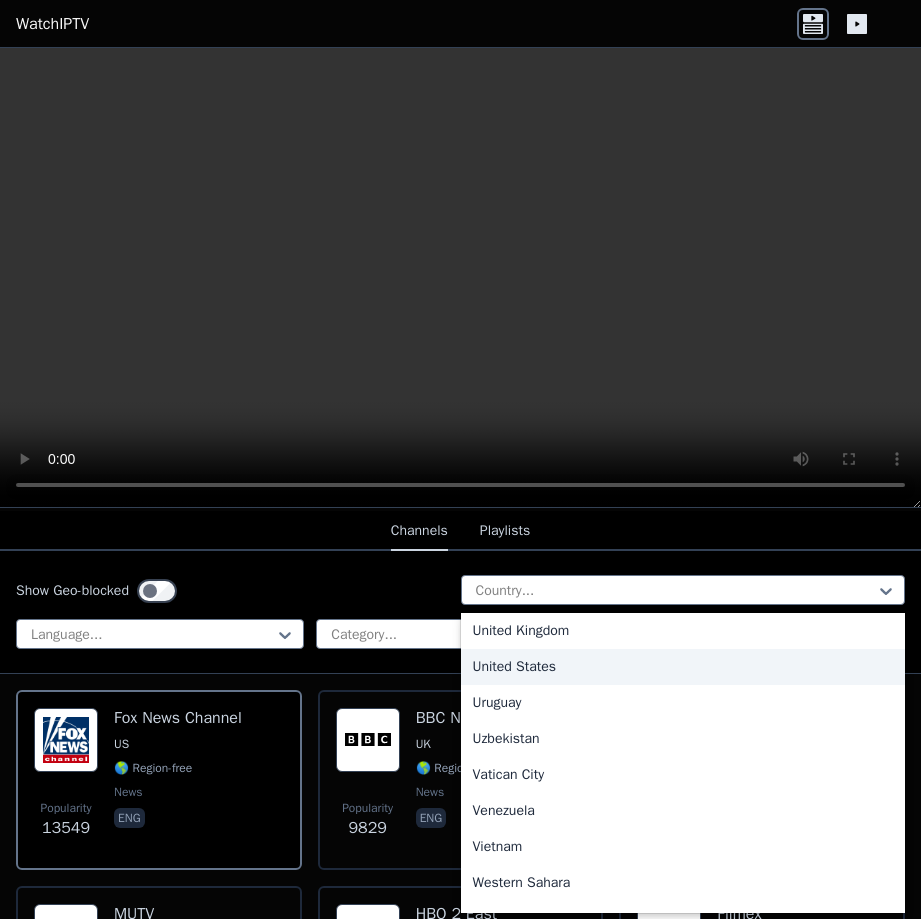 click on "United States" at bounding box center (683, 667) 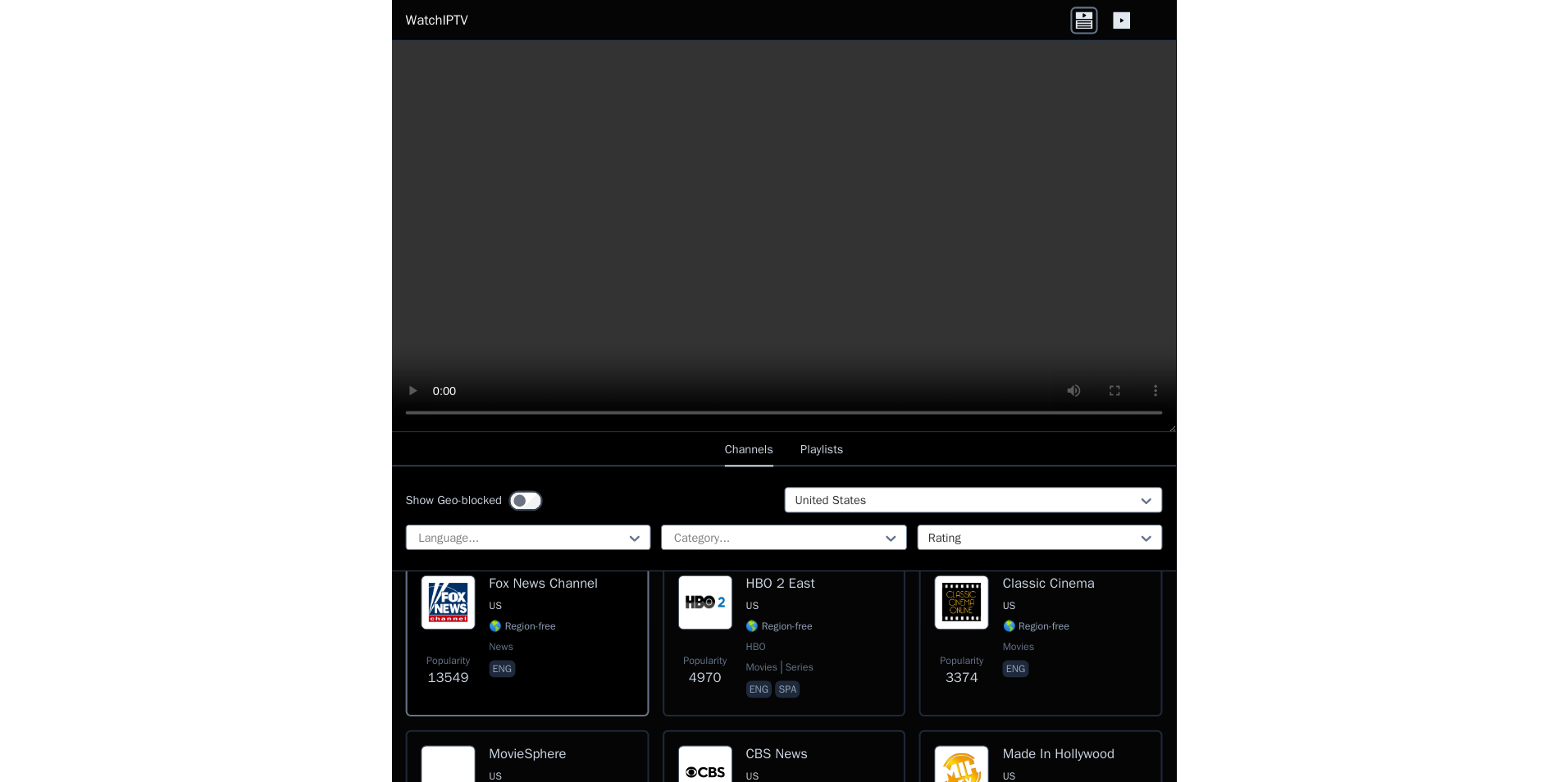 scroll, scrollTop: 164, scrollLeft: 0, axis: vertical 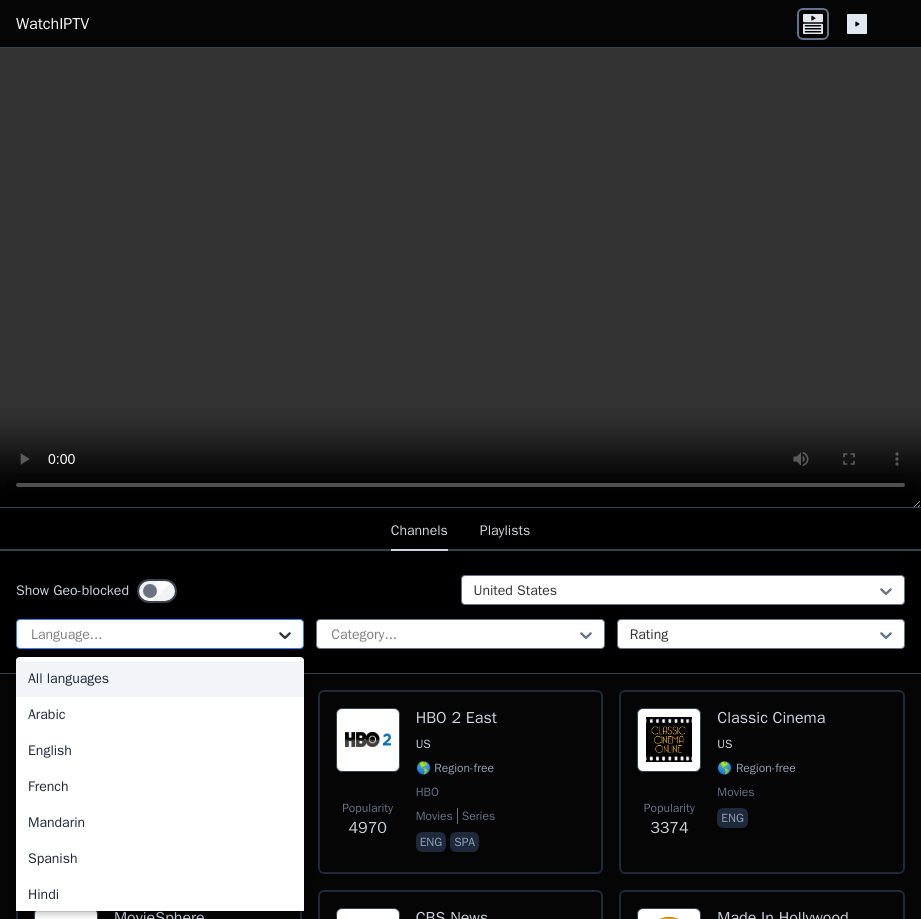 click 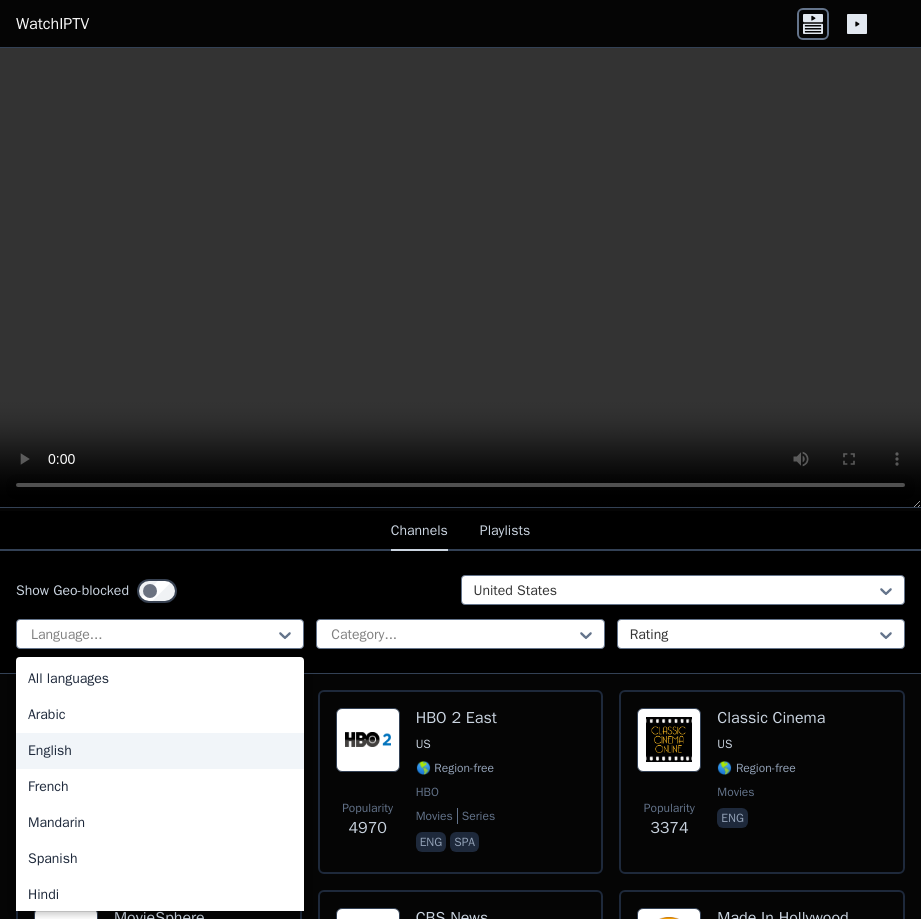 click on "English" at bounding box center (160, 751) 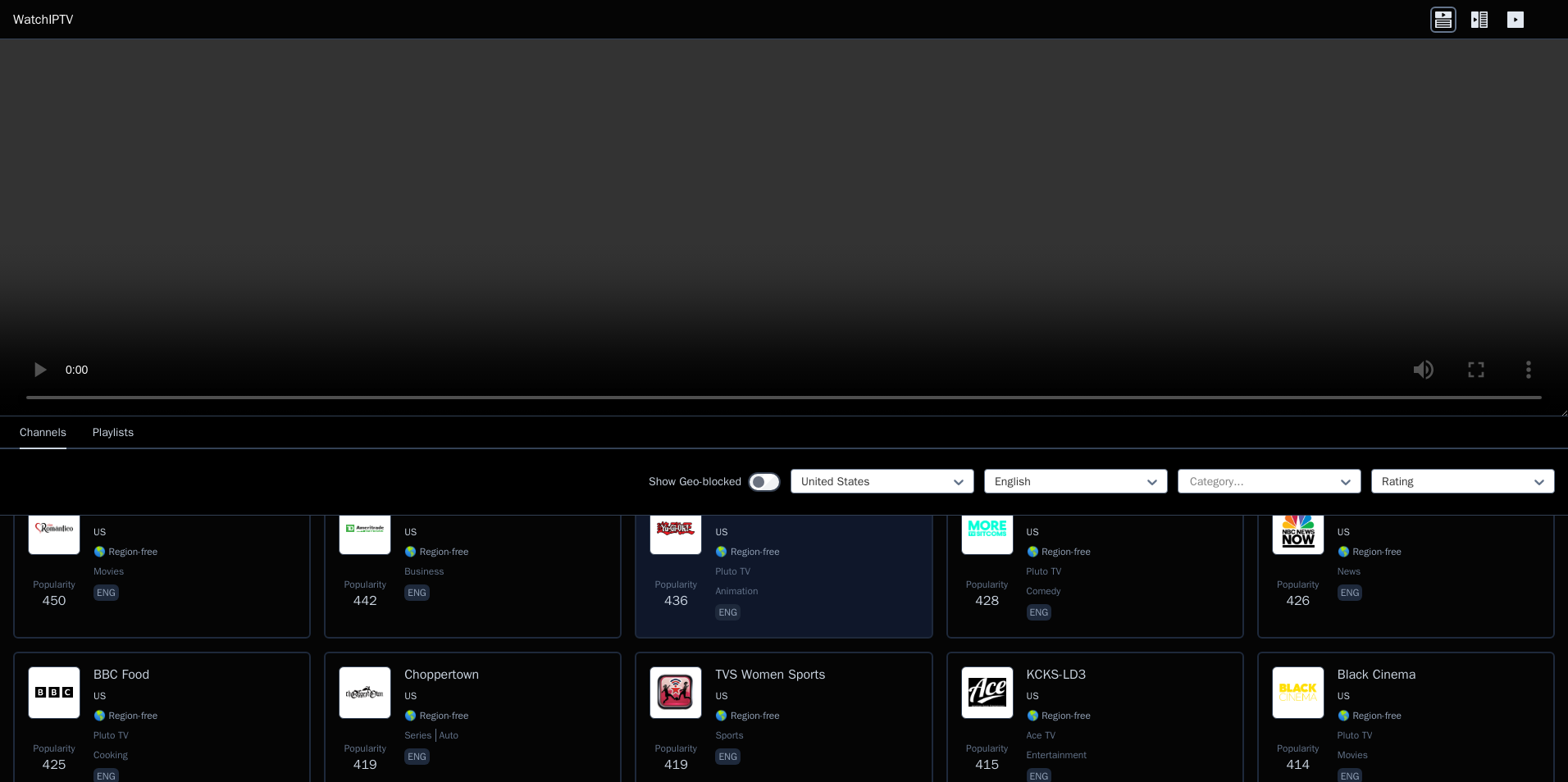 scroll, scrollTop: 2049, scrollLeft: 0, axis: vertical 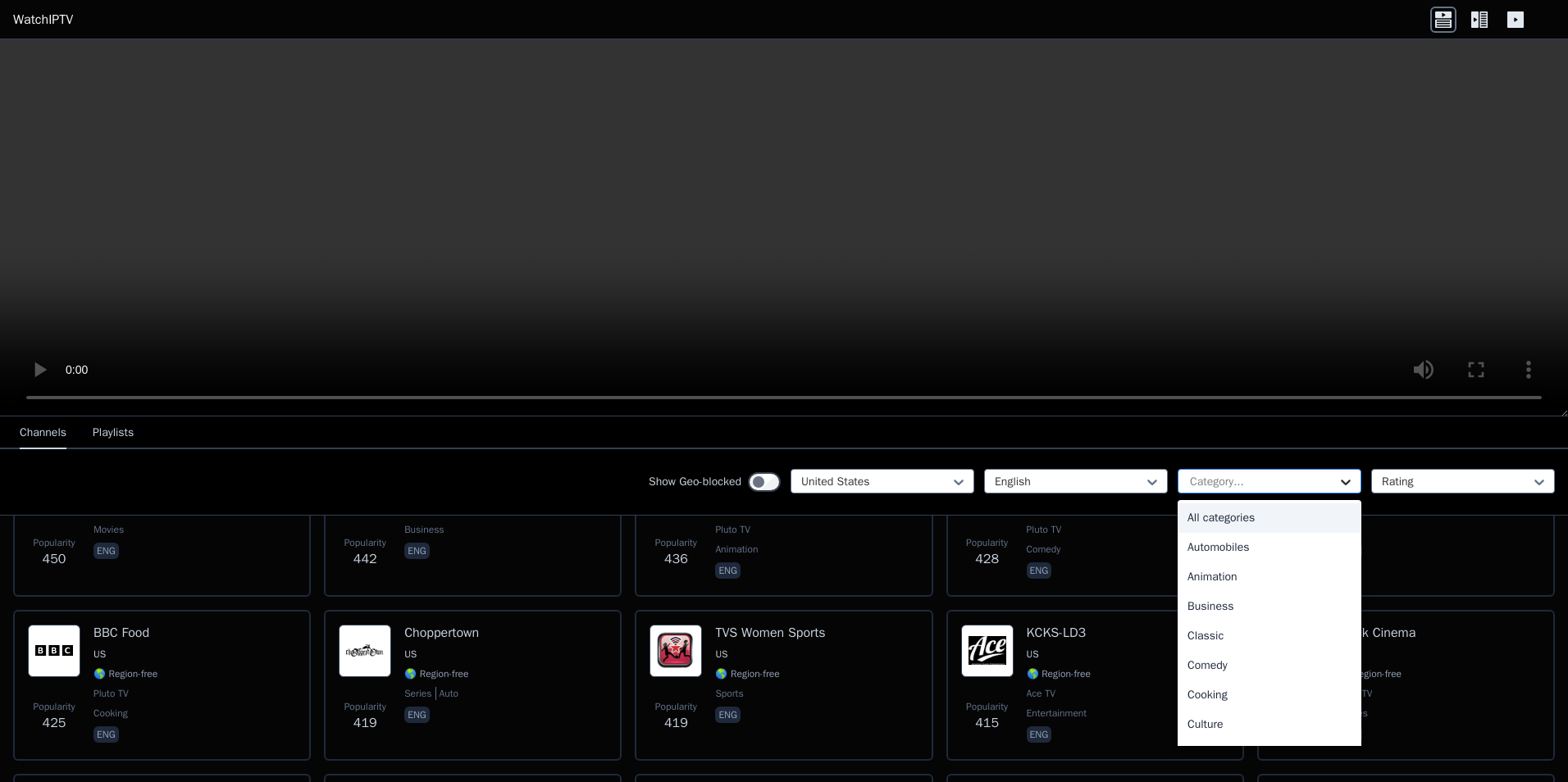 click 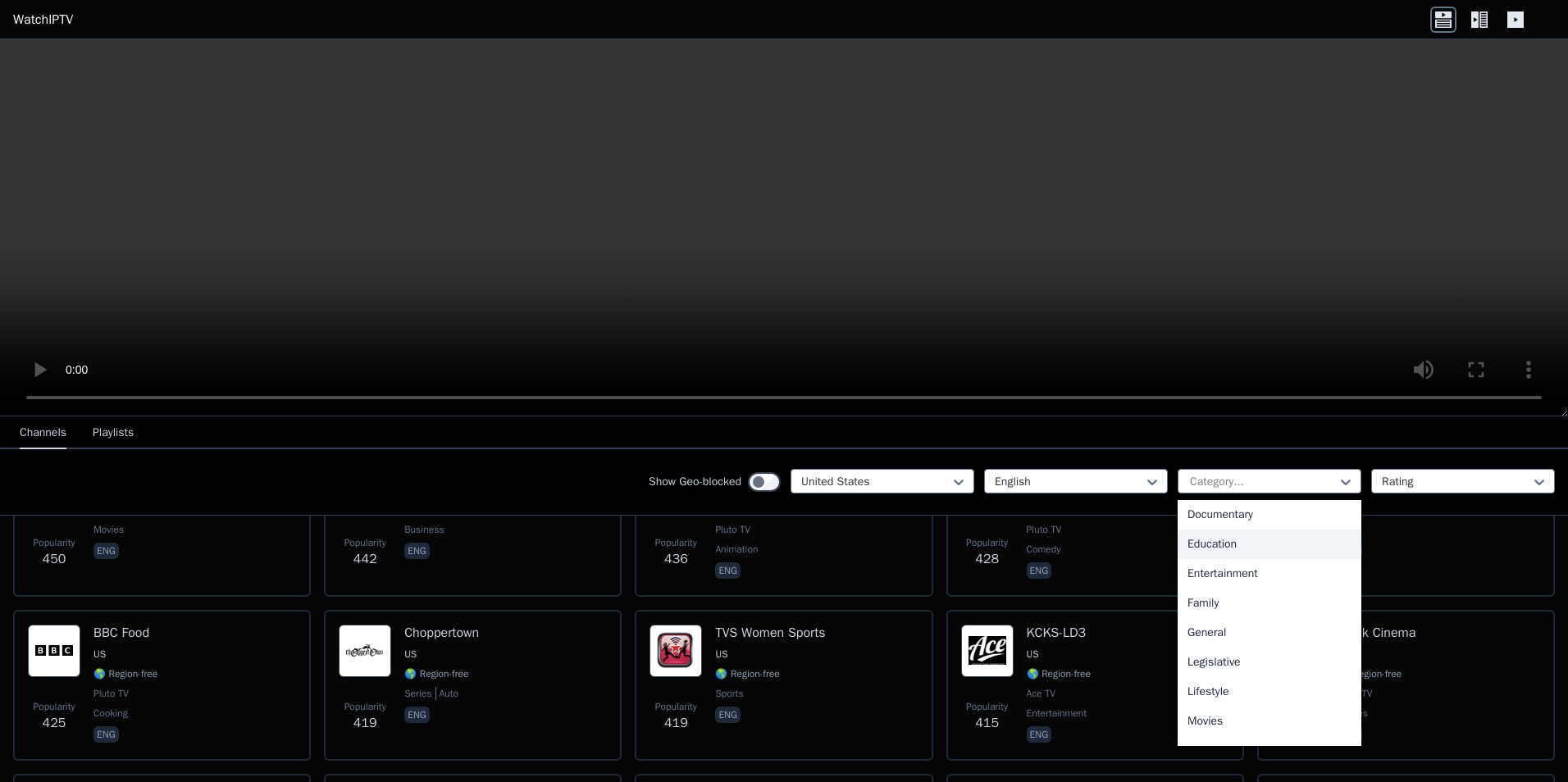 scroll, scrollTop: 246, scrollLeft: 0, axis: vertical 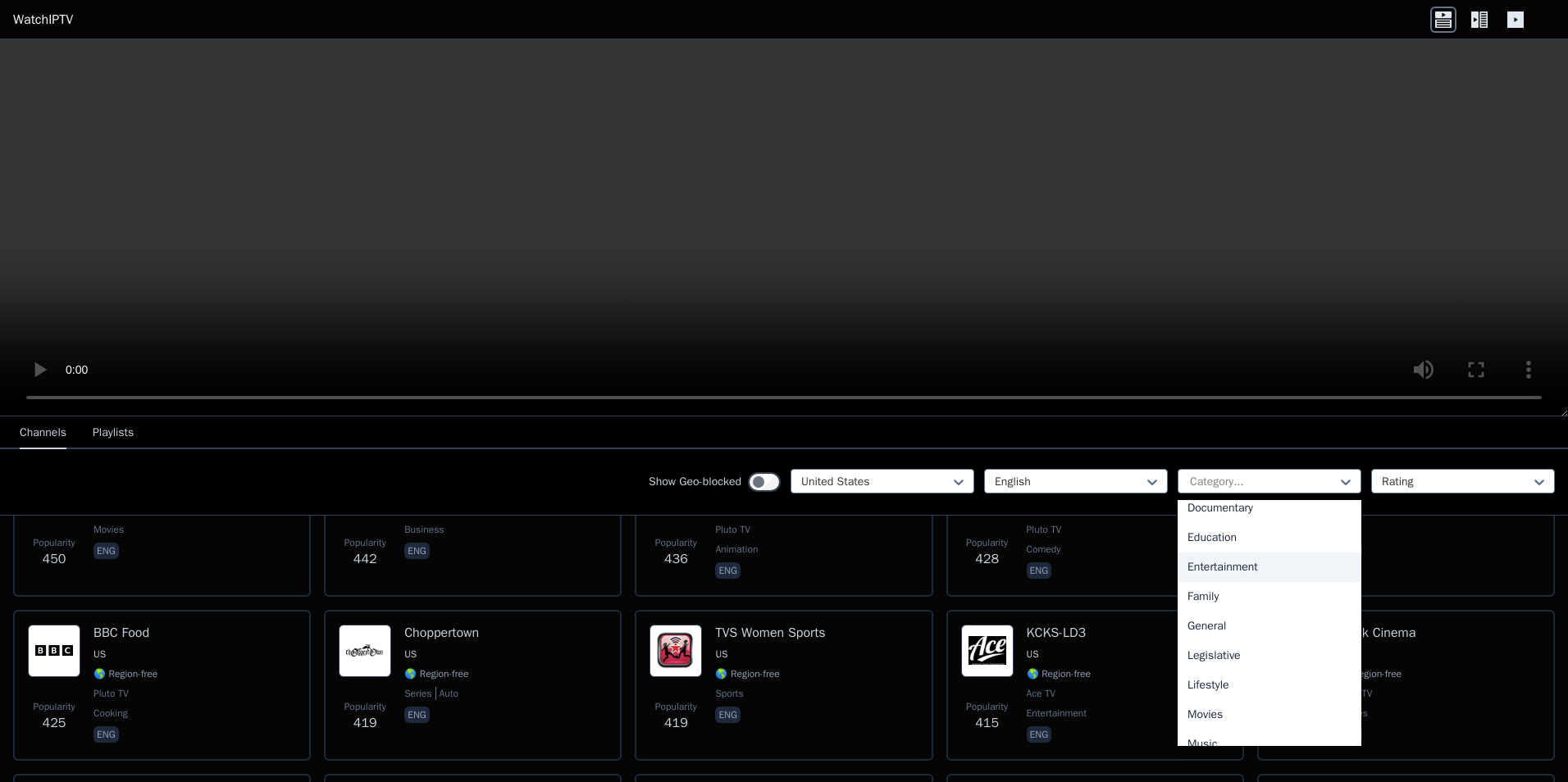 click on "Entertainment" at bounding box center [1269, 567] 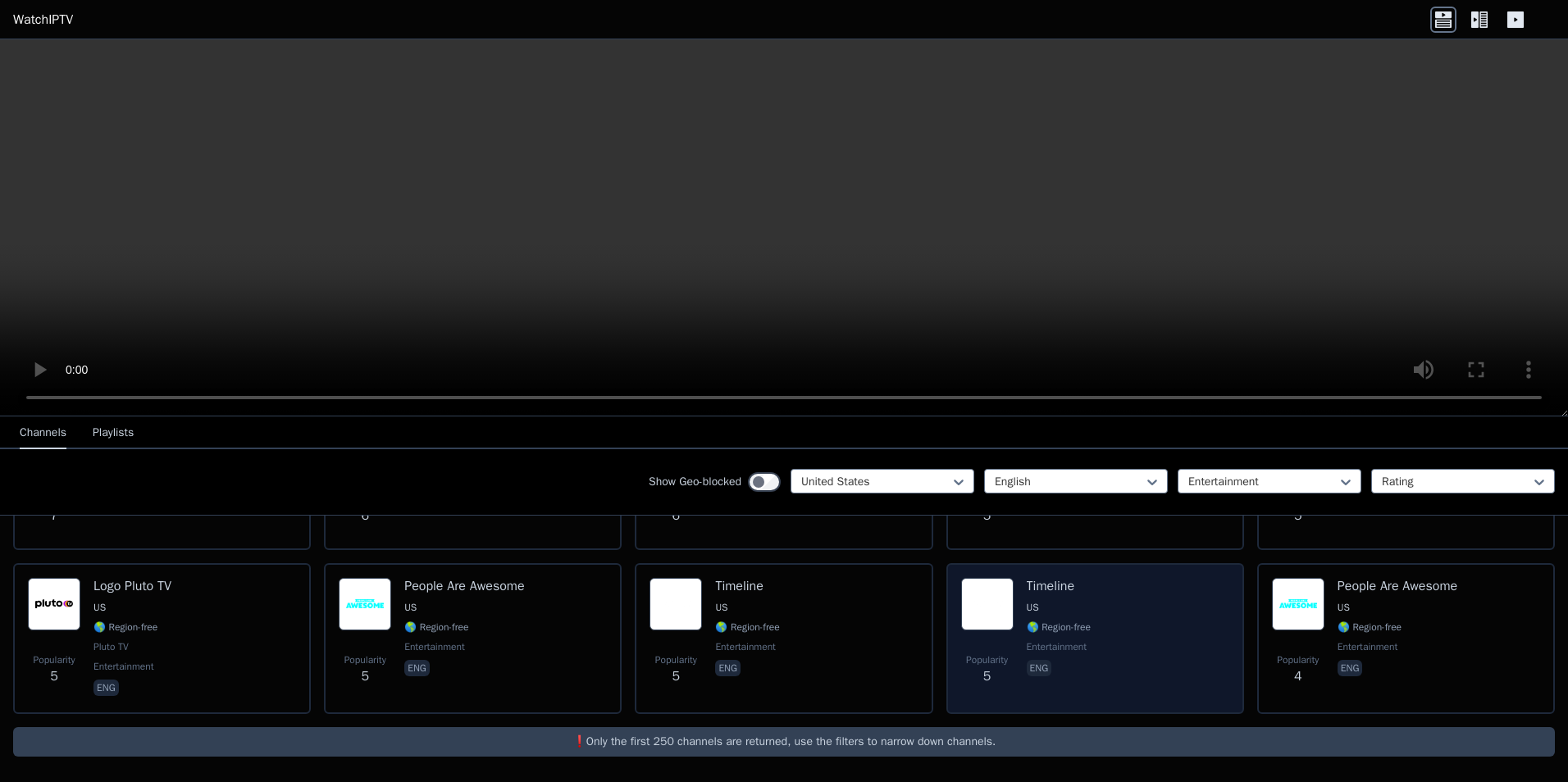 scroll, scrollTop: 3273, scrollLeft: 0, axis: vertical 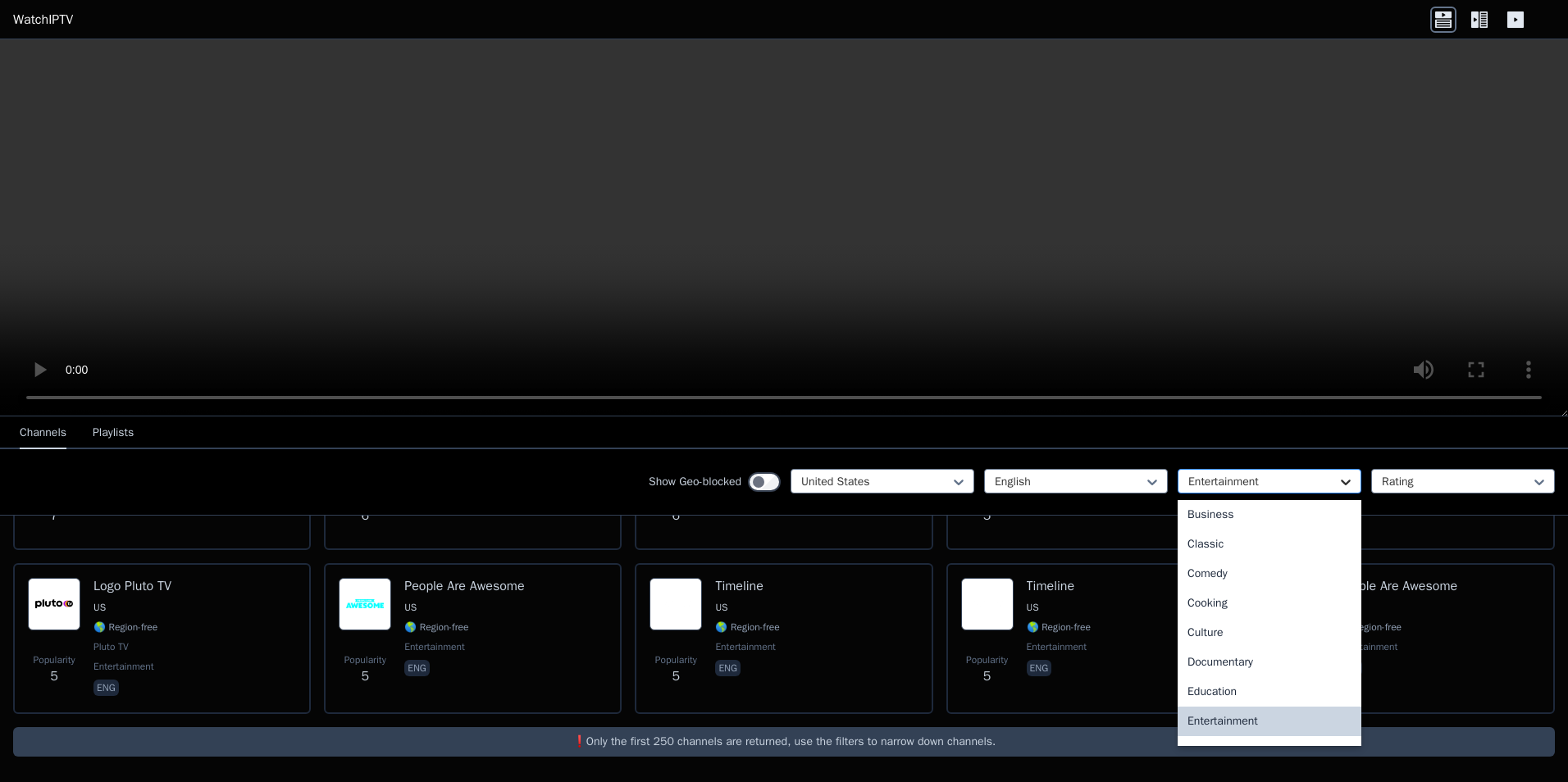 click 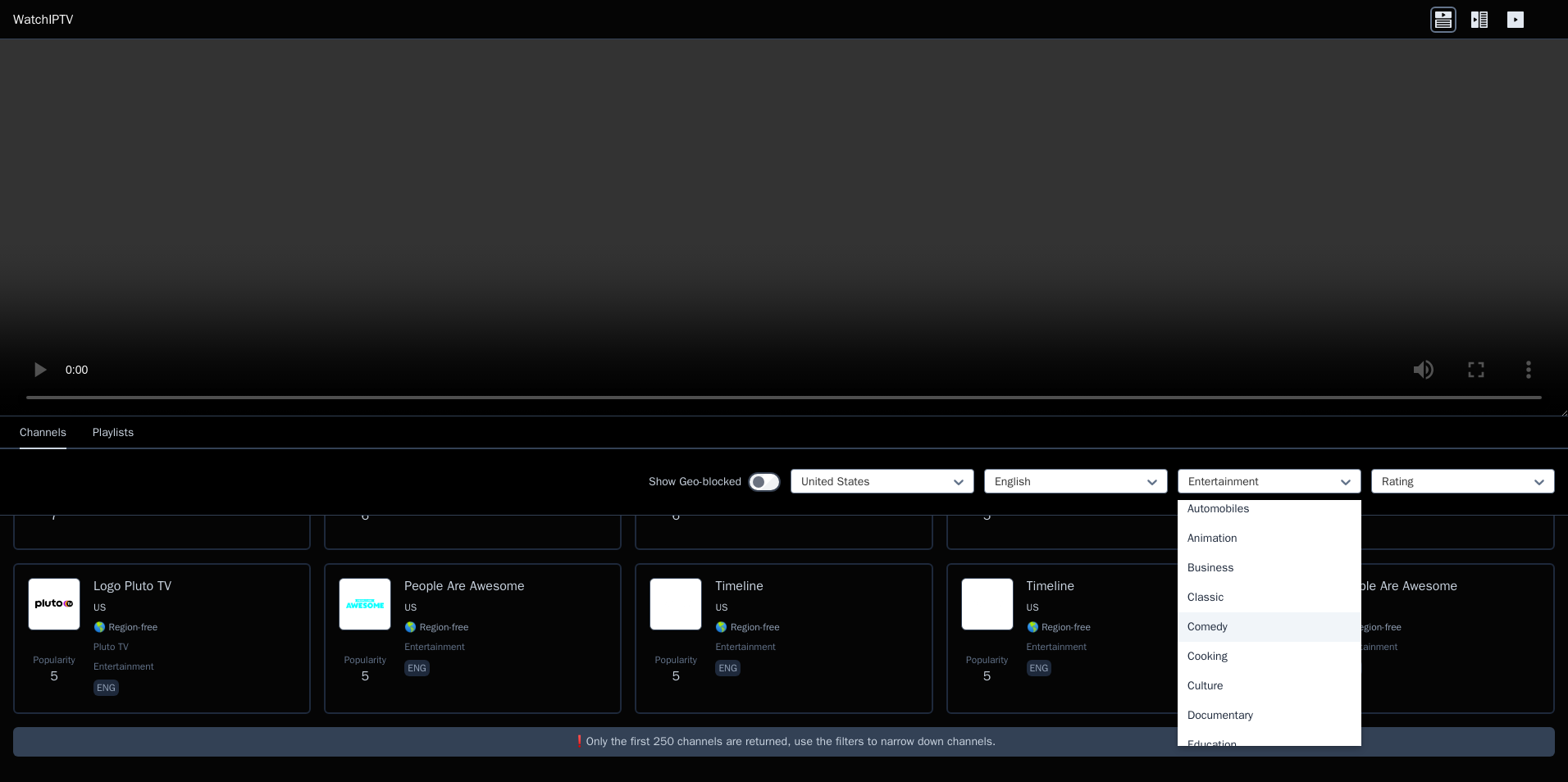 scroll, scrollTop: 0, scrollLeft: 0, axis: both 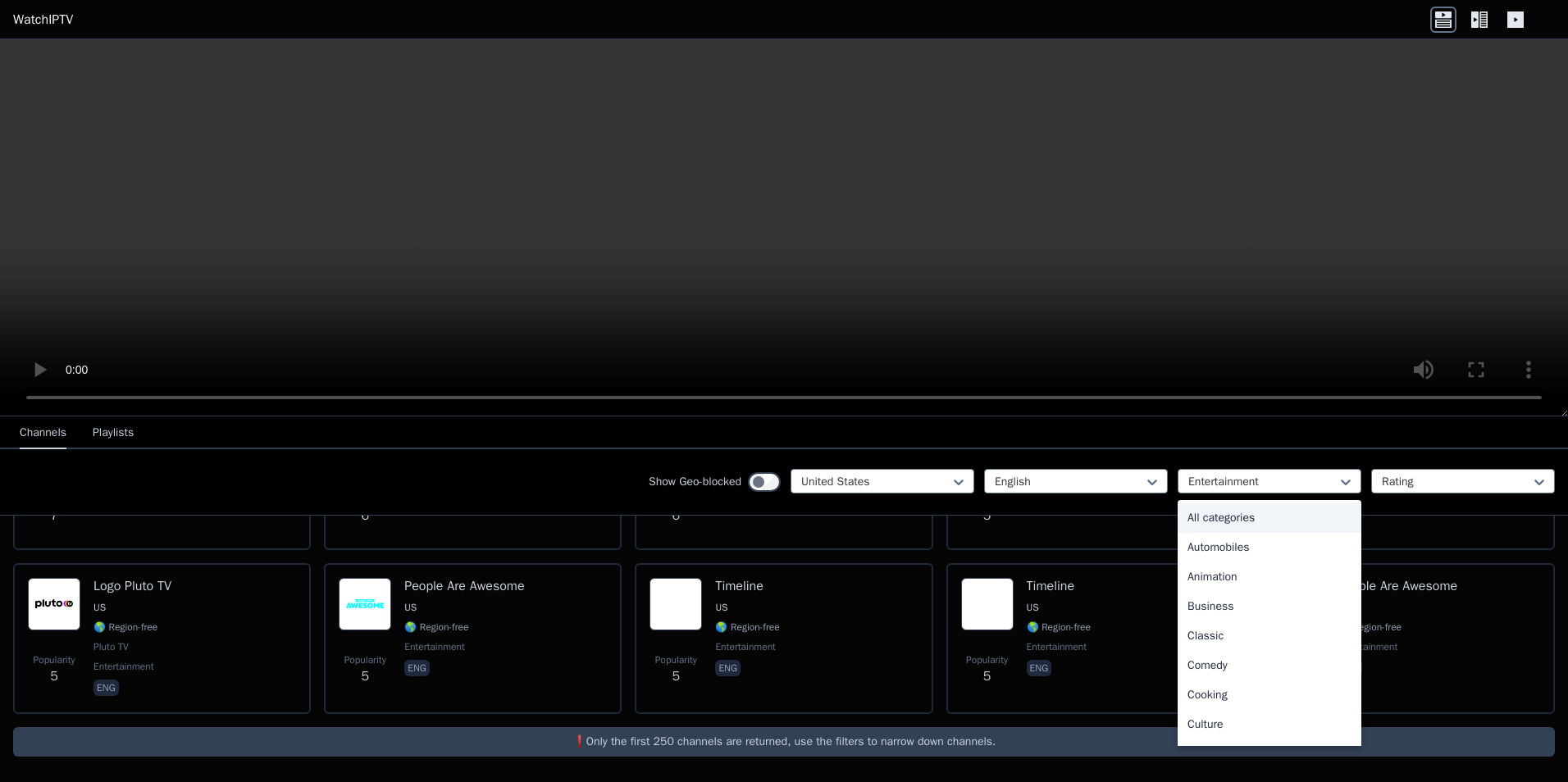 click on "All categories" at bounding box center (1269, 518) 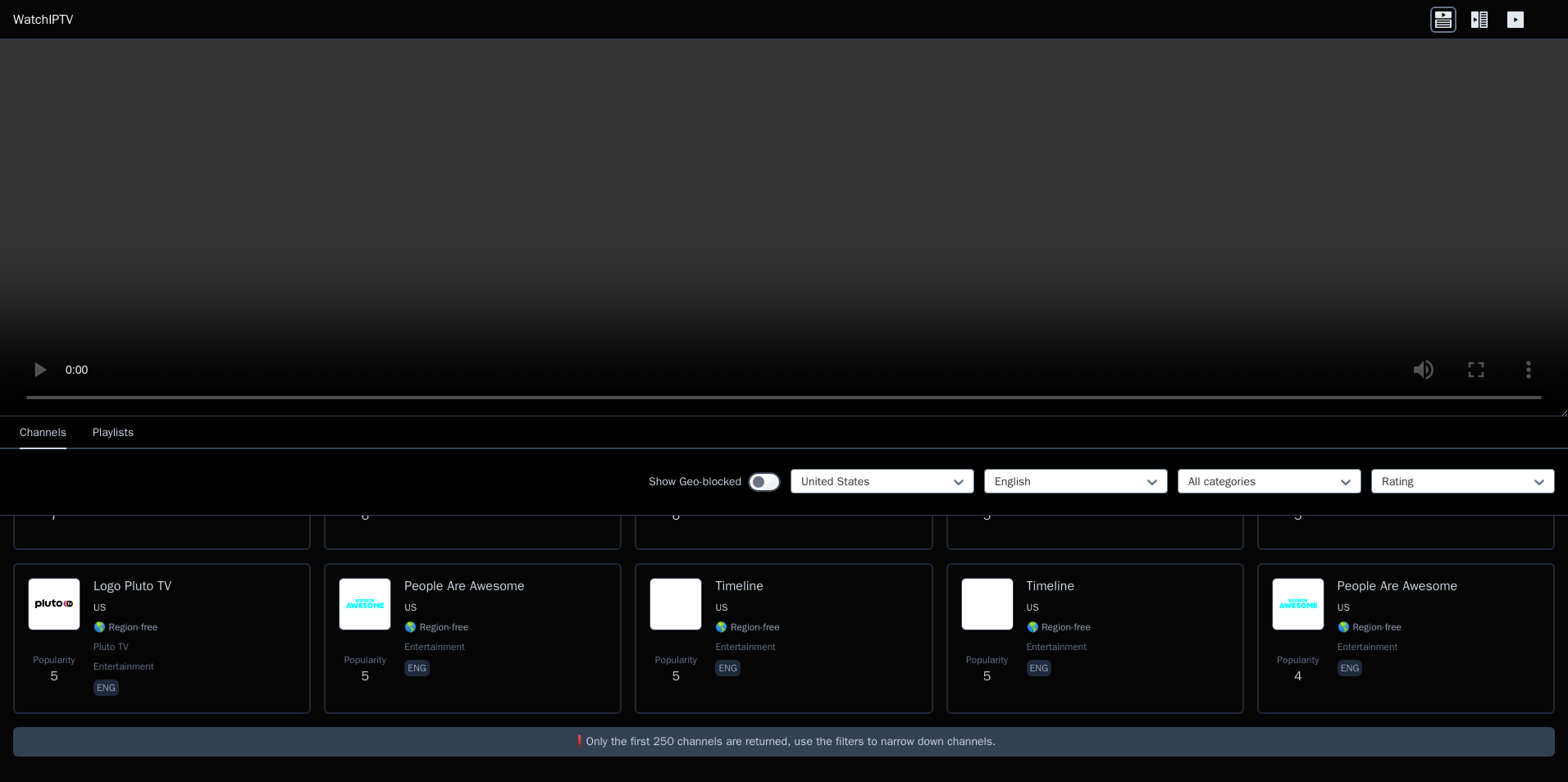 scroll, scrollTop: 0, scrollLeft: 0, axis: both 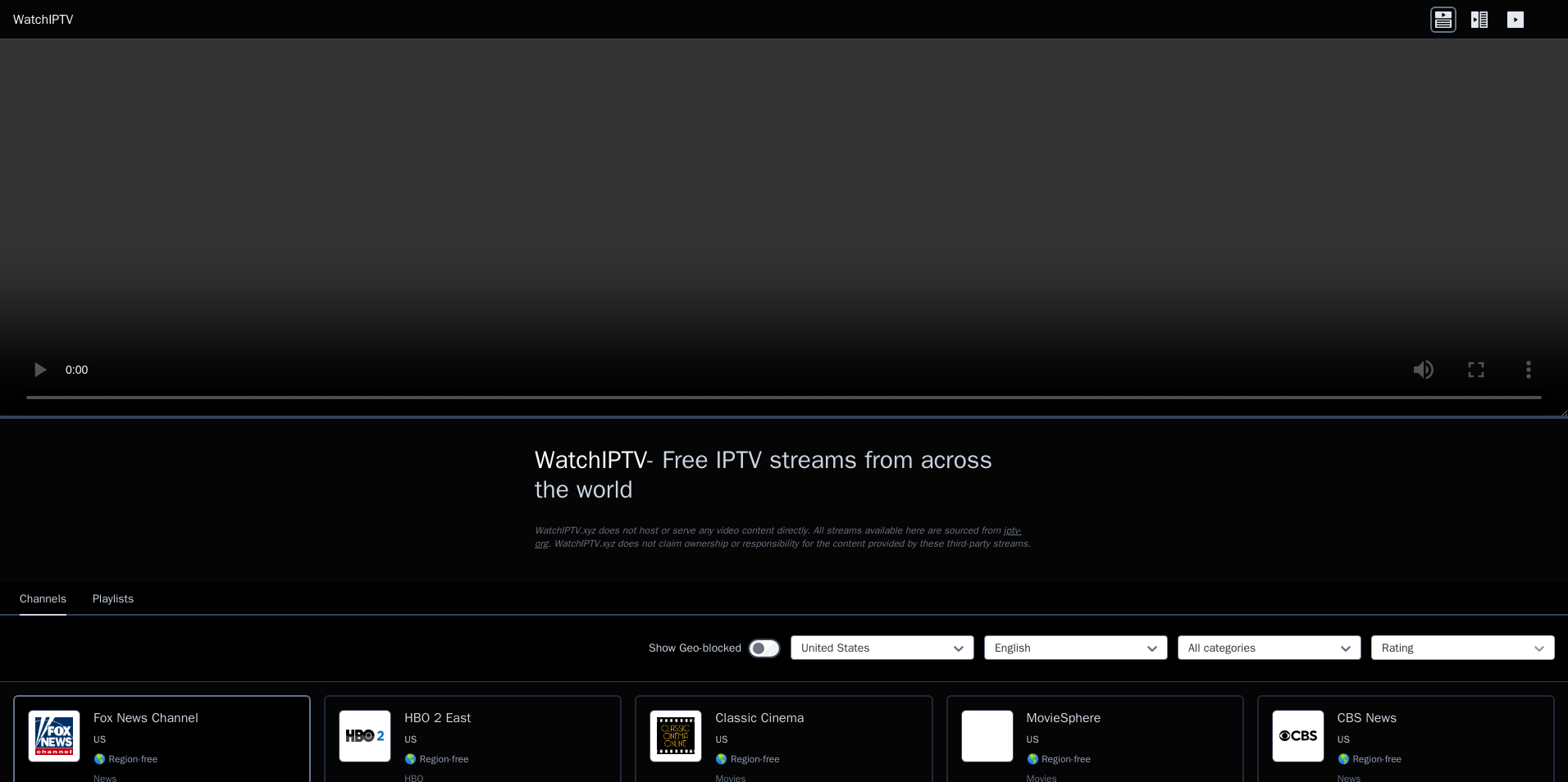 click 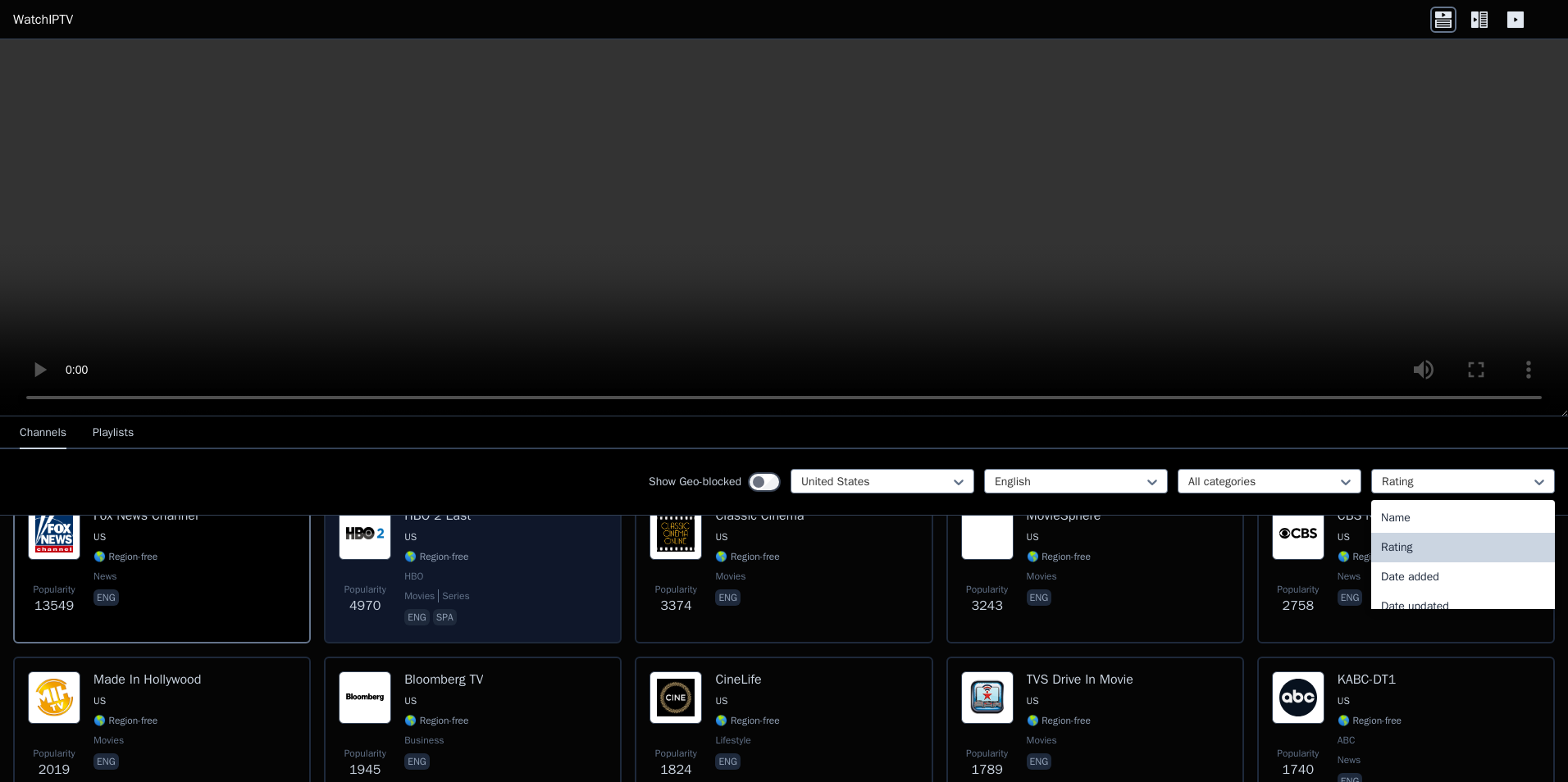 scroll, scrollTop: 164, scrollLeft: 0, axis: vertical 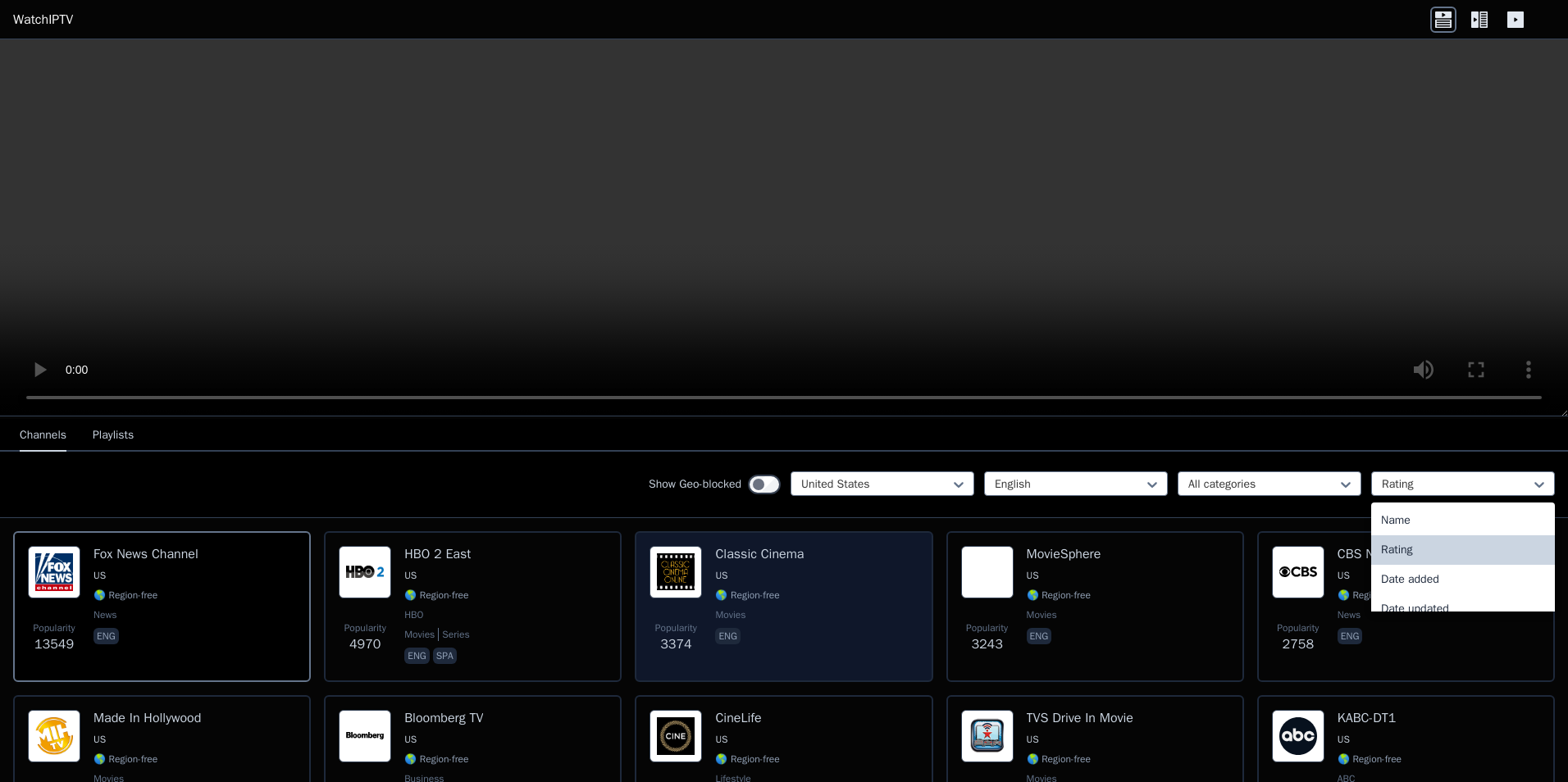 click at bounding box center (676, 572) 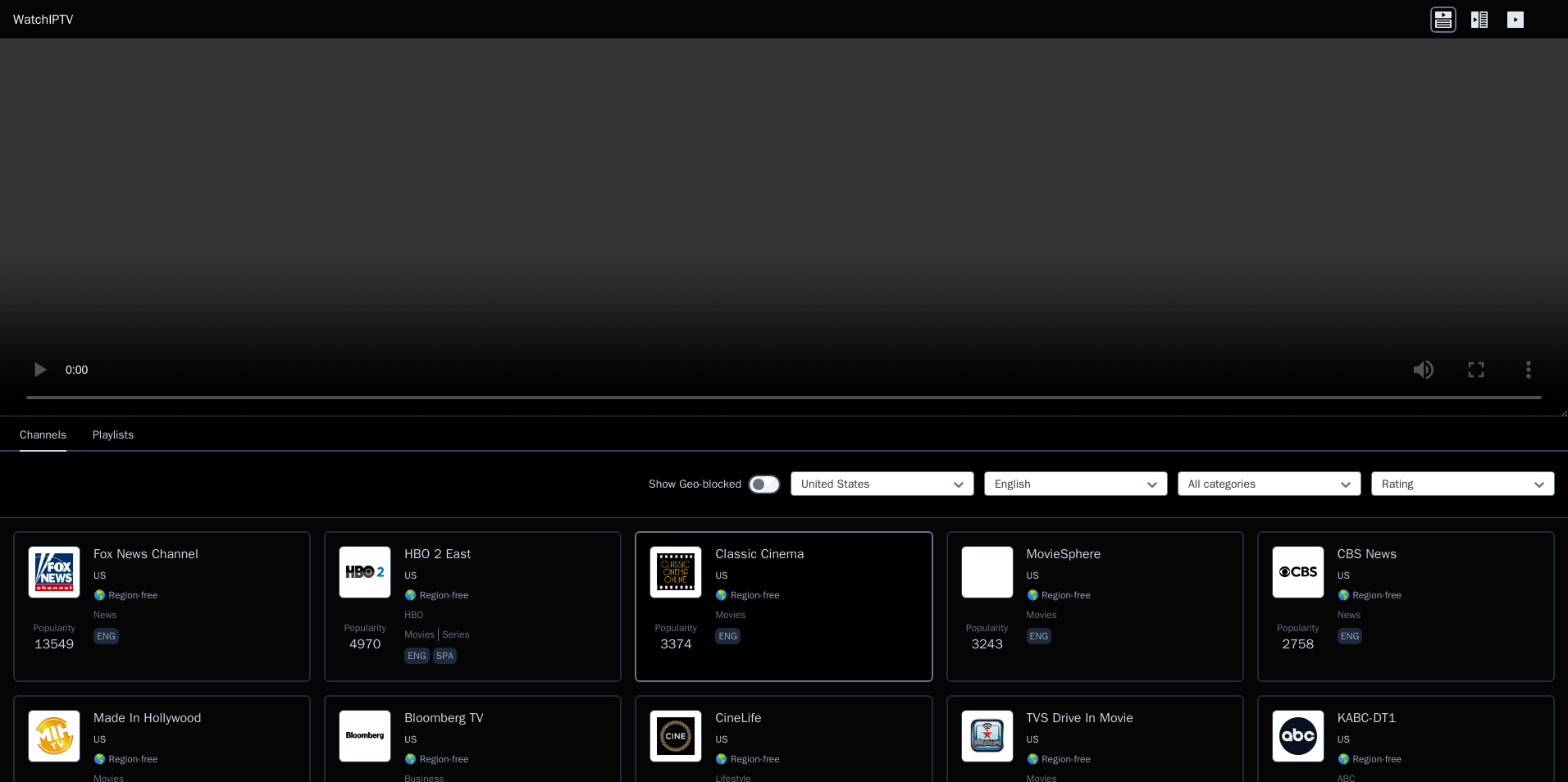 click on "Playlists" at bounding box center [113, 436] 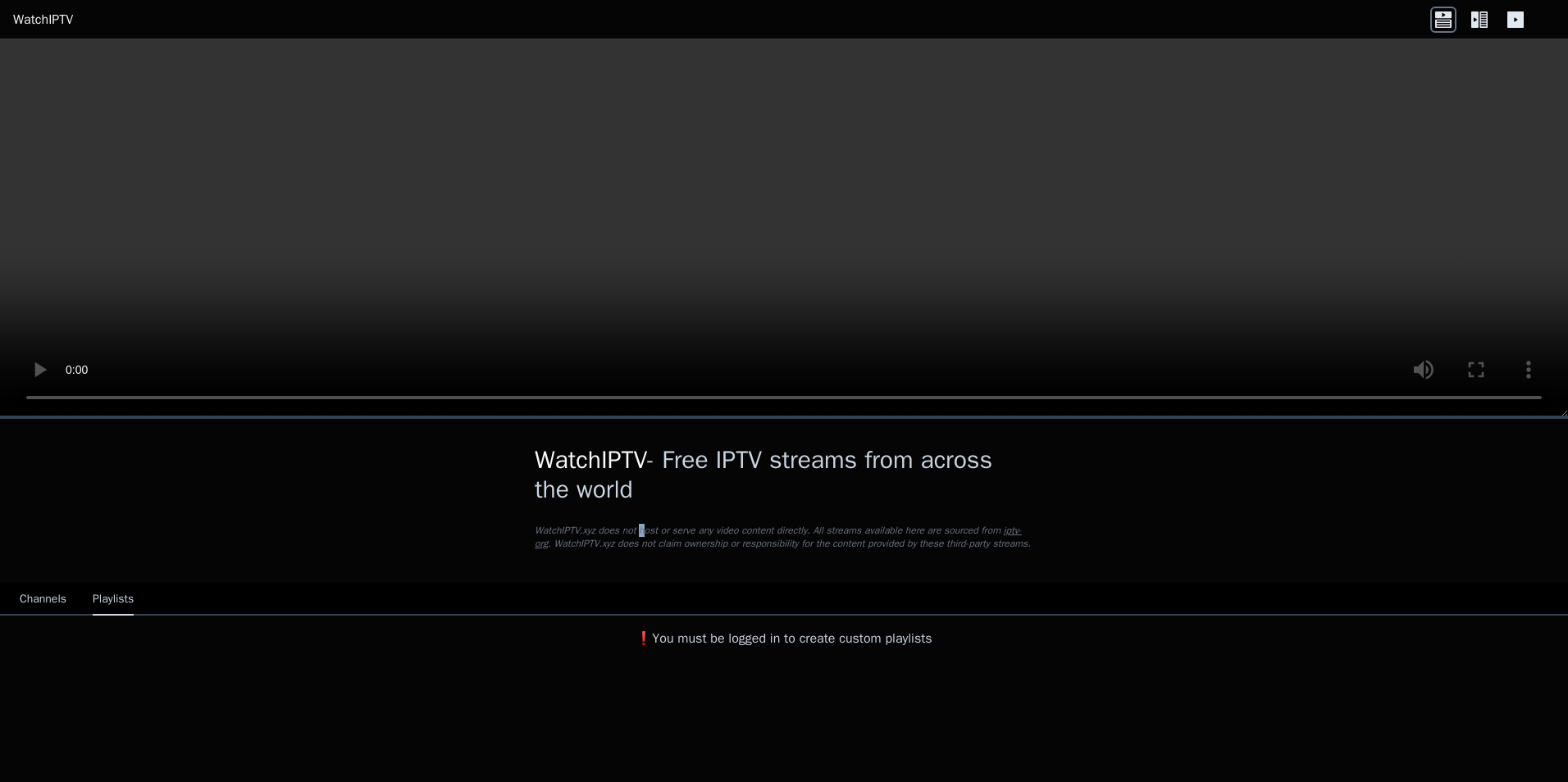 click on "WatchIPTV.xyz does not host or serve any video content directly. All streams available here are sourced from   iptv-org . WatchIPTV.xyz does not claim ownership or responsibility for the content provided by these third-party streams." at bounding box center (784, 537) 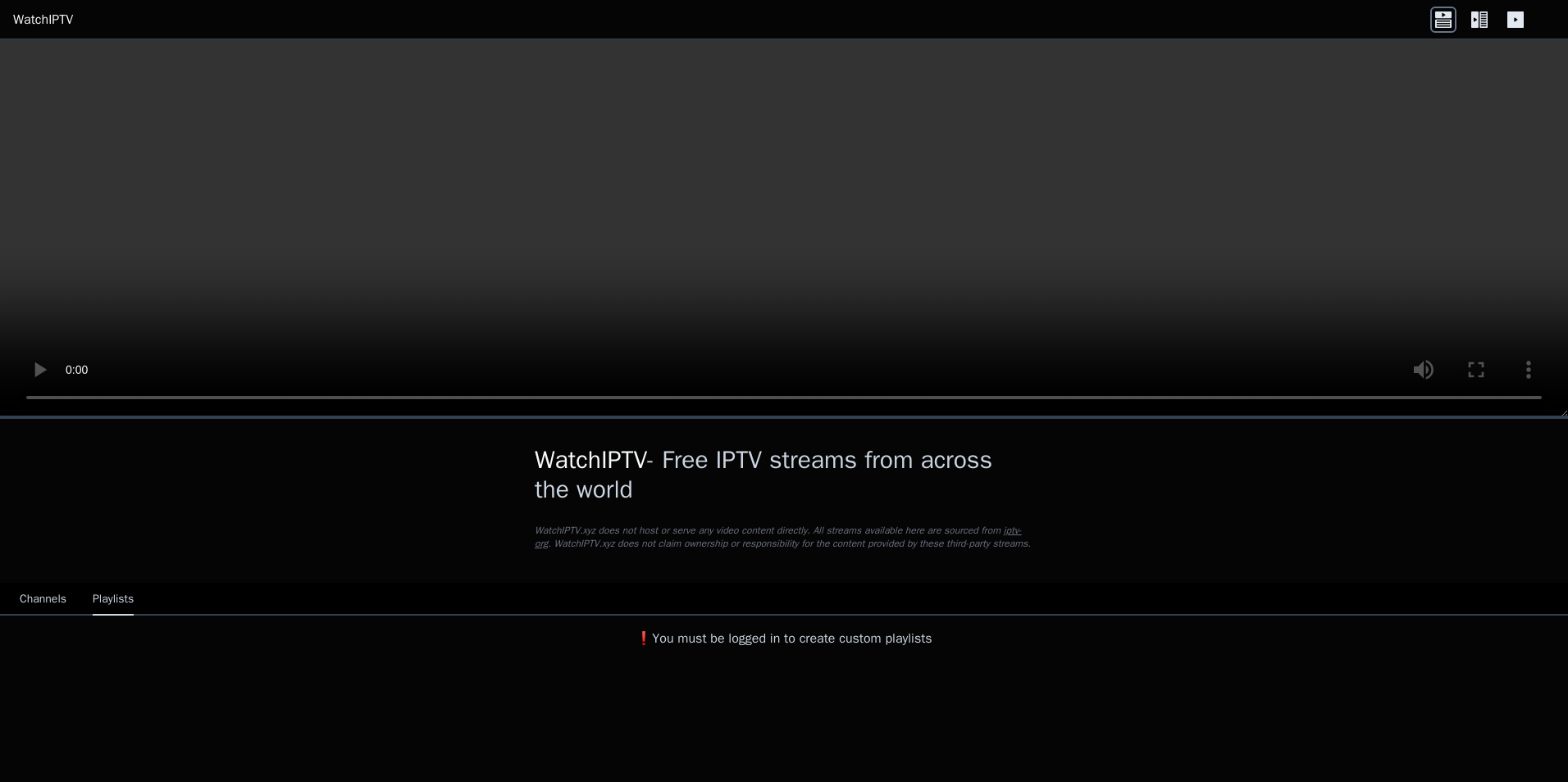 click on "WatchIPTV.xyz does not host or serve any video content directly. All streams available here are sourced from   iptv-org . WatchIPTV.xyz does not claim ownership or responsibility for the content provided by these third-party streams." at bounding box center [784, 537] 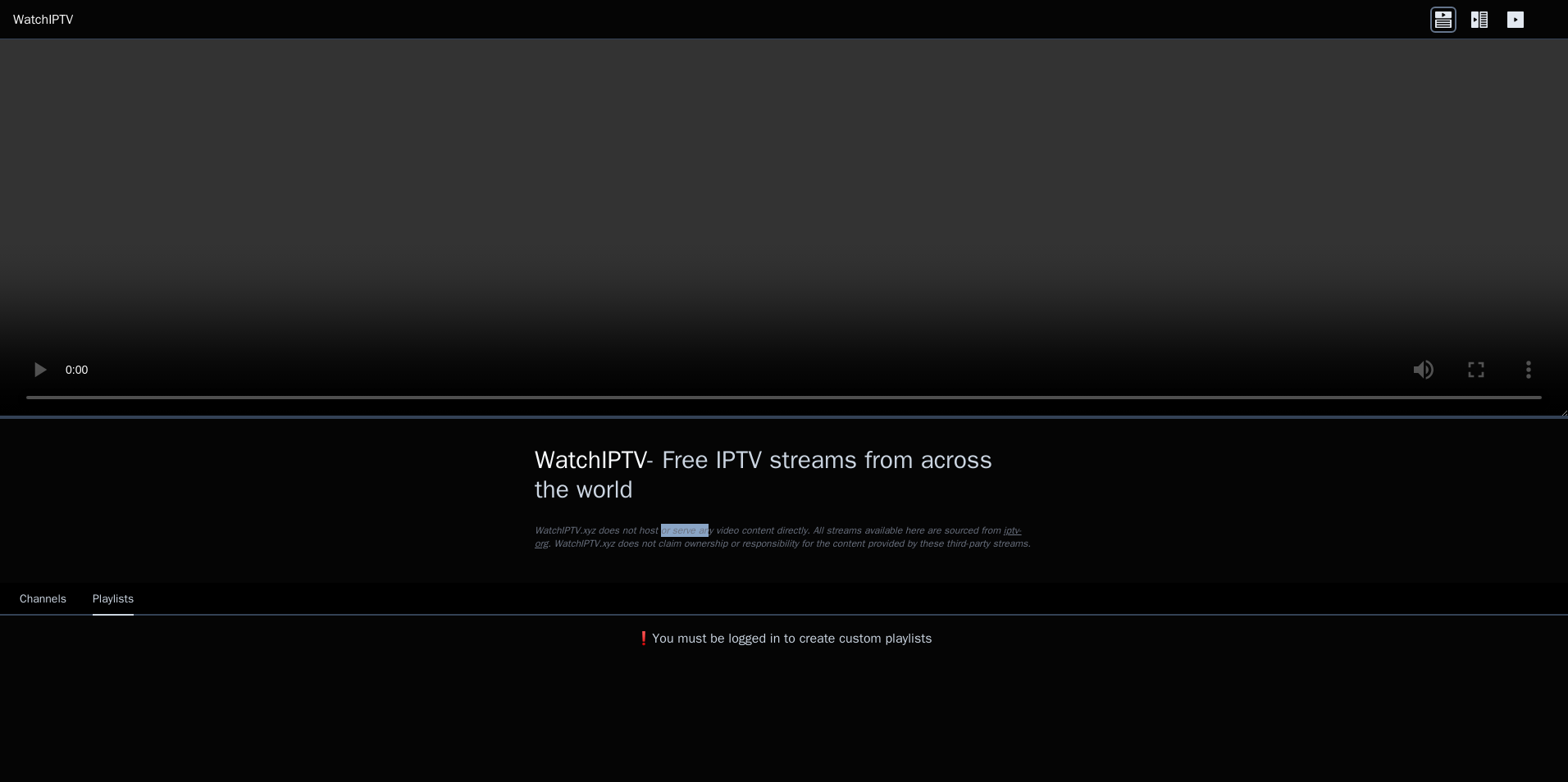 drag, startPoint x: 657, startPoint y: 527, endPoint x: 697, endPoint y: 522, distance: 40.311289 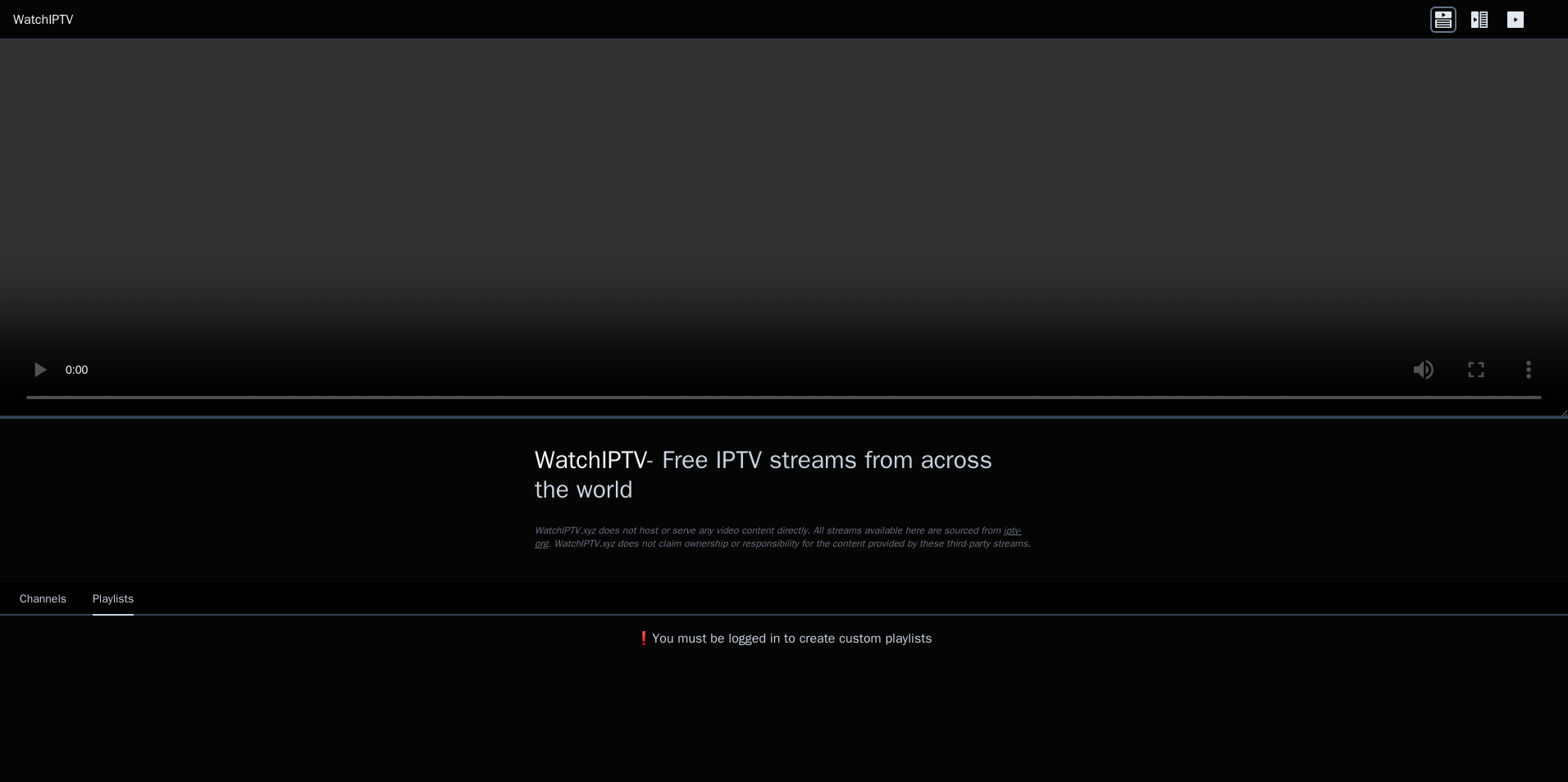 click 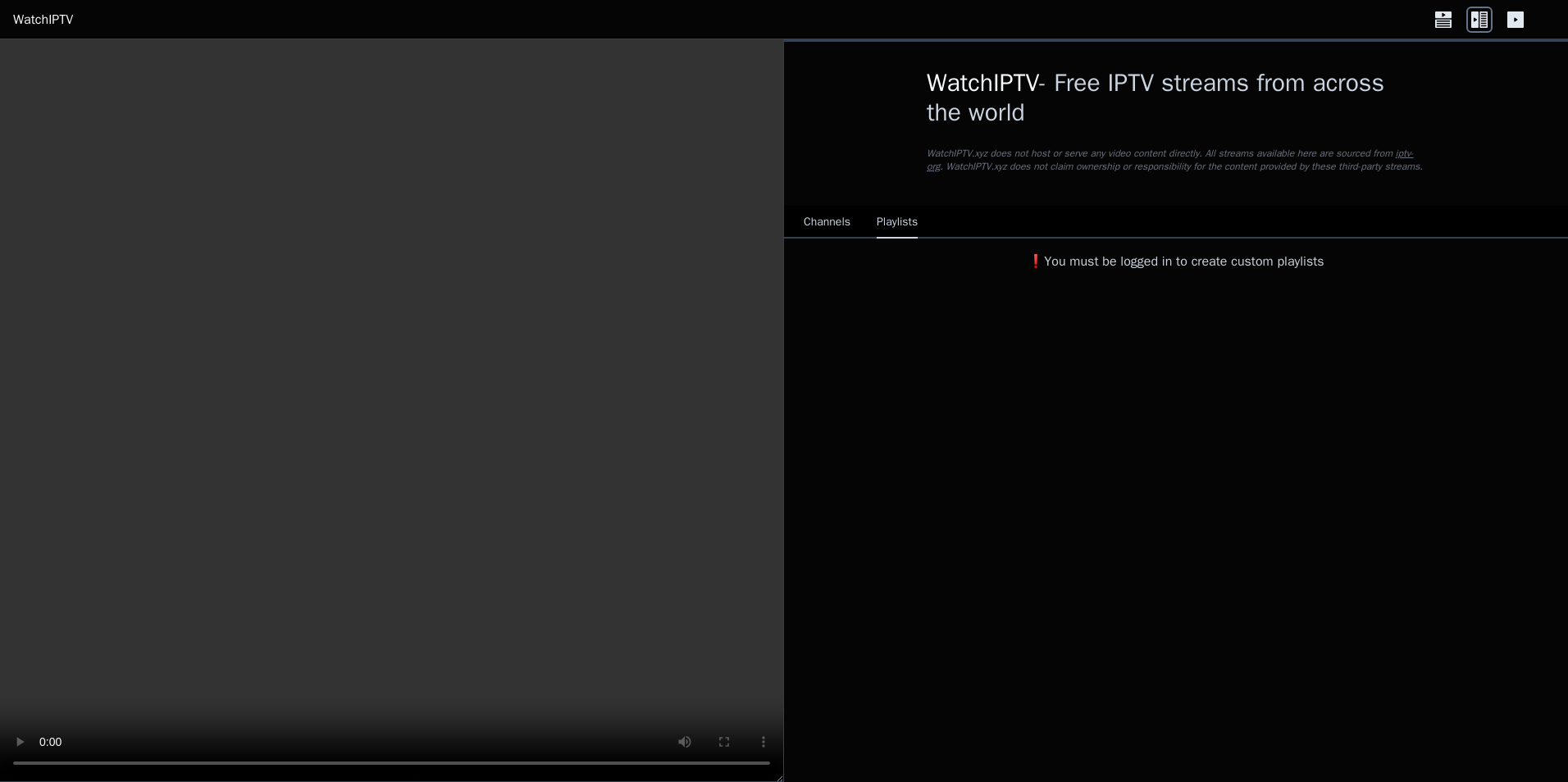 click 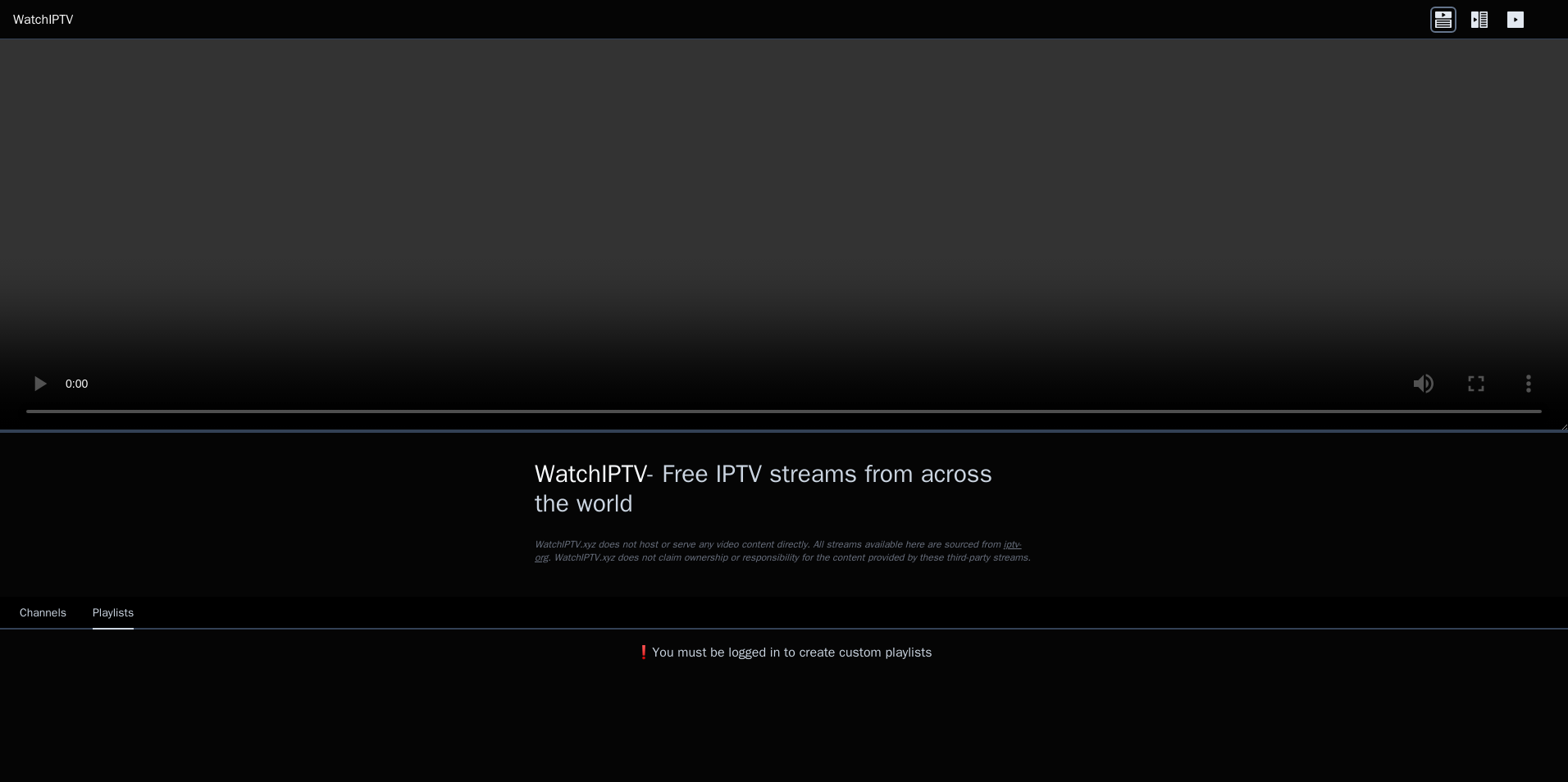 click 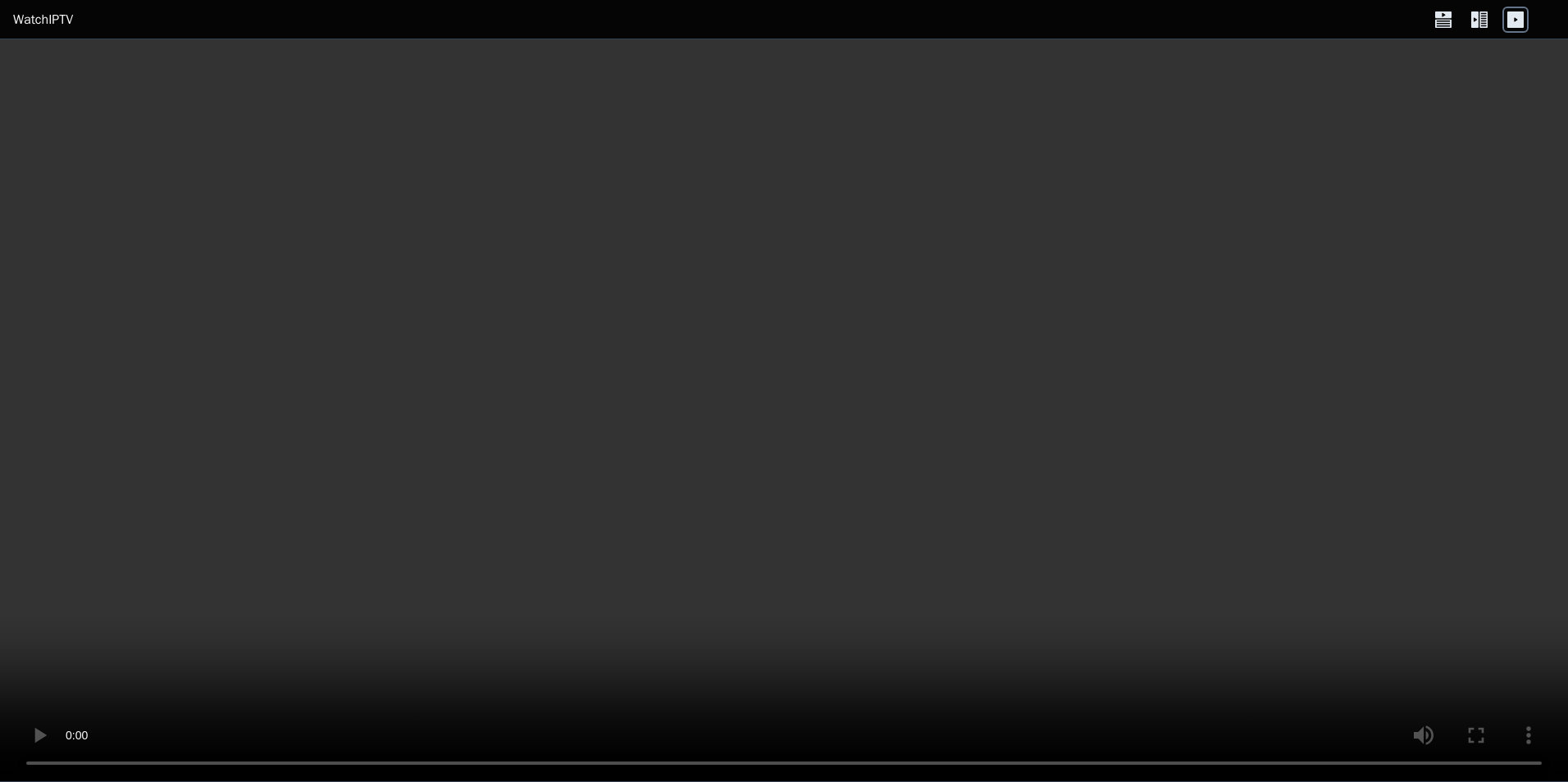 click 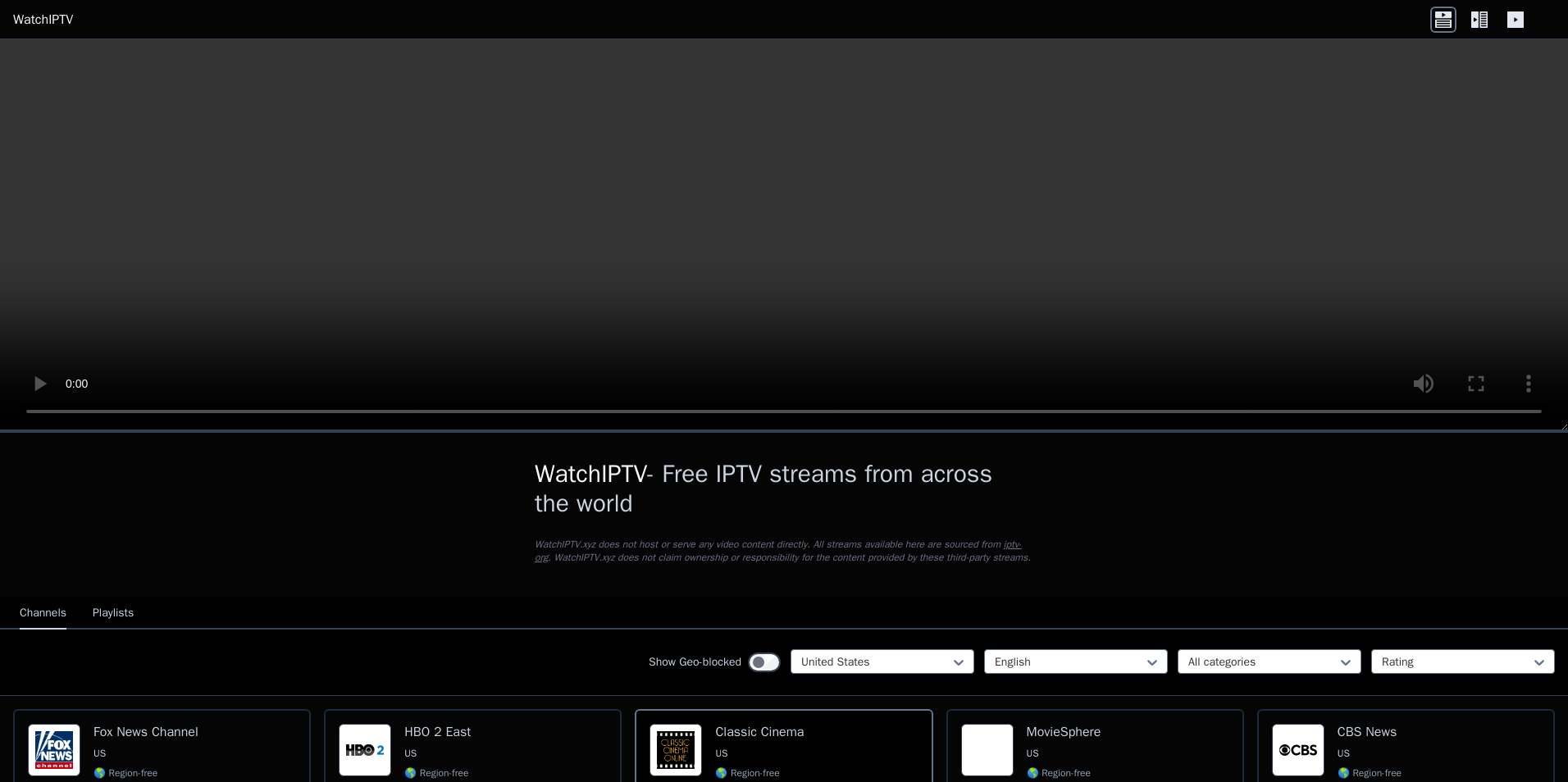 click 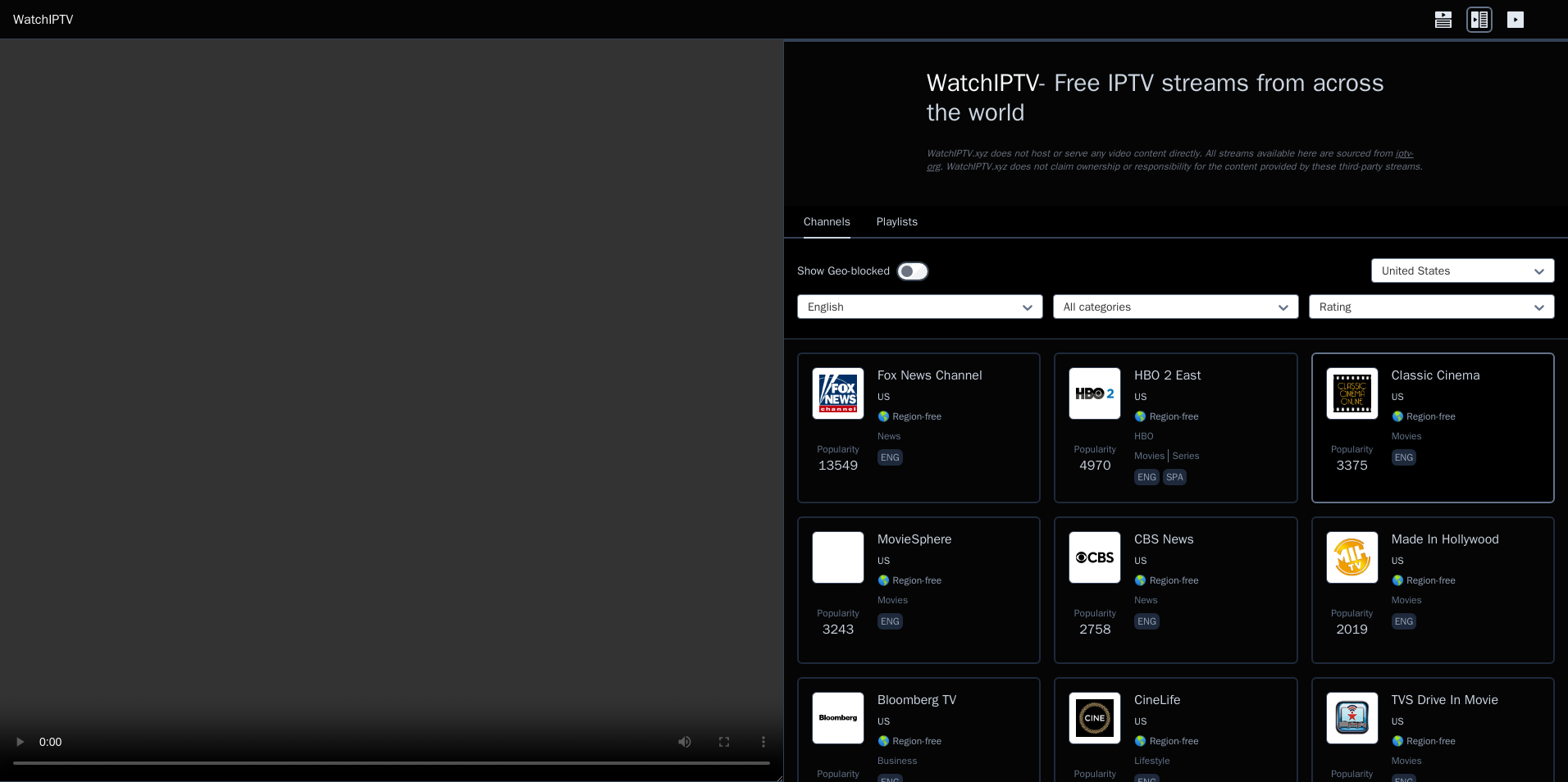 click 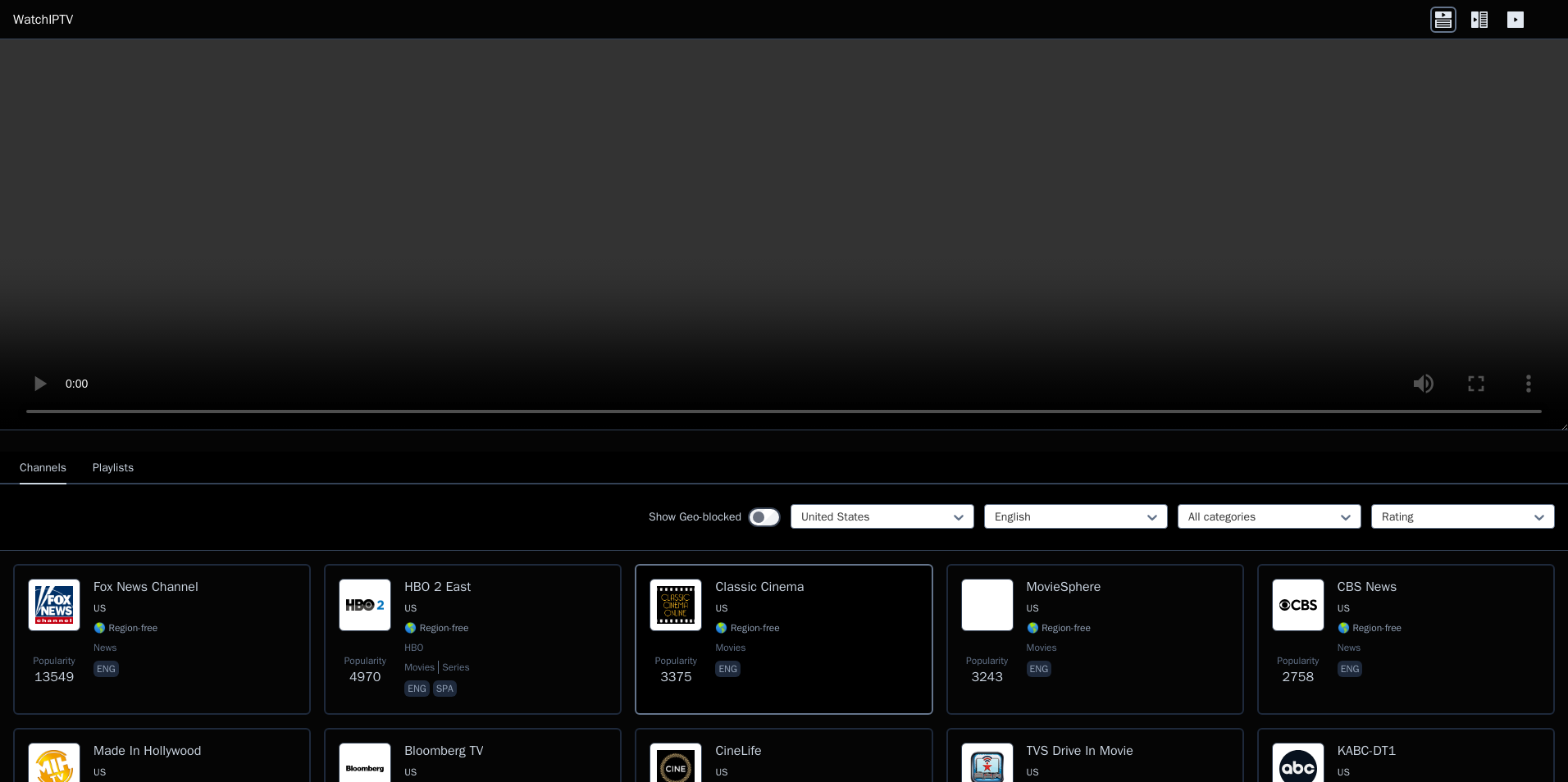 scroll, scrollTop: 164, scrollLeft: 0, axis: vertical 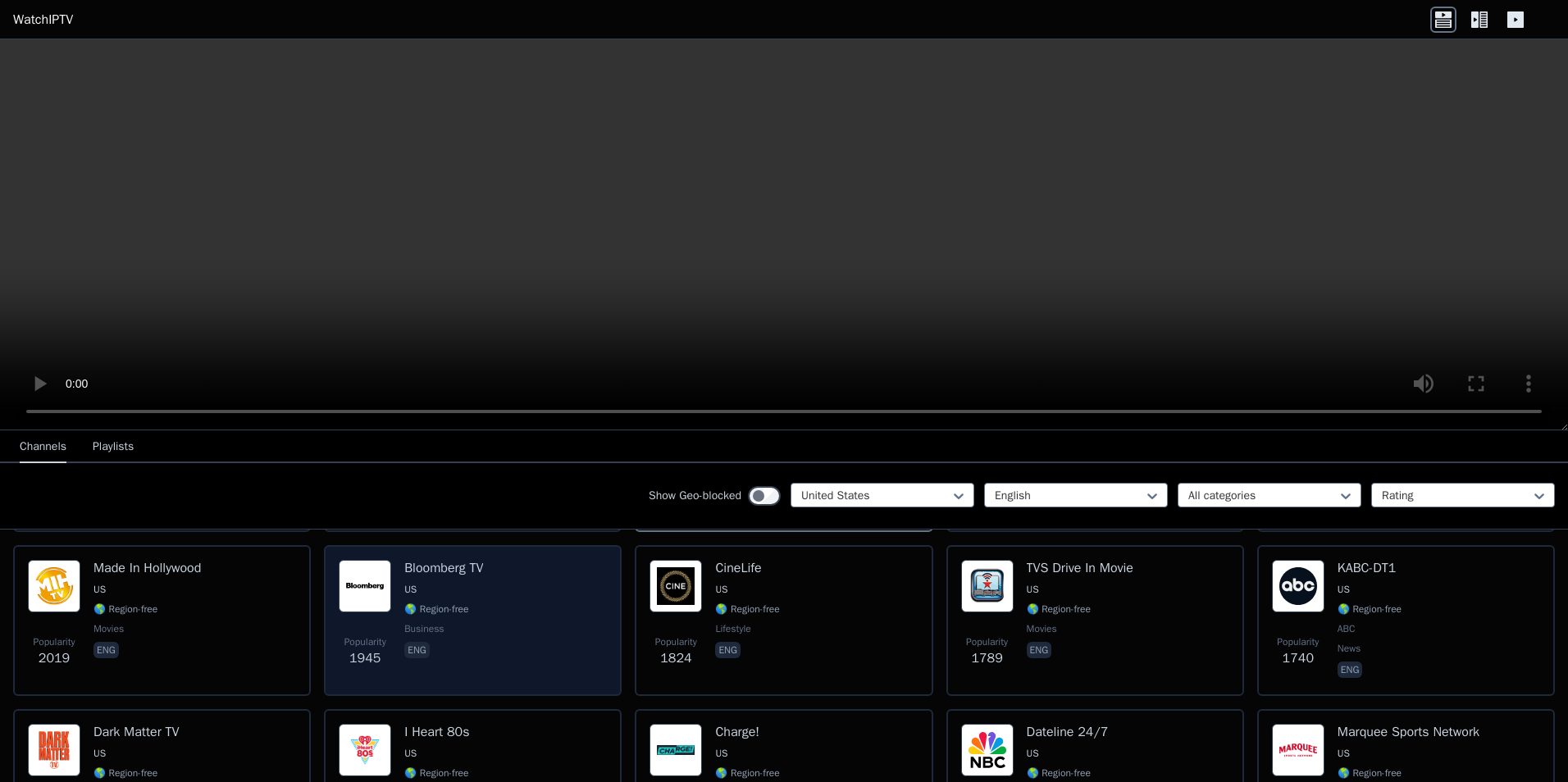 click at bounding box center (365, 586) 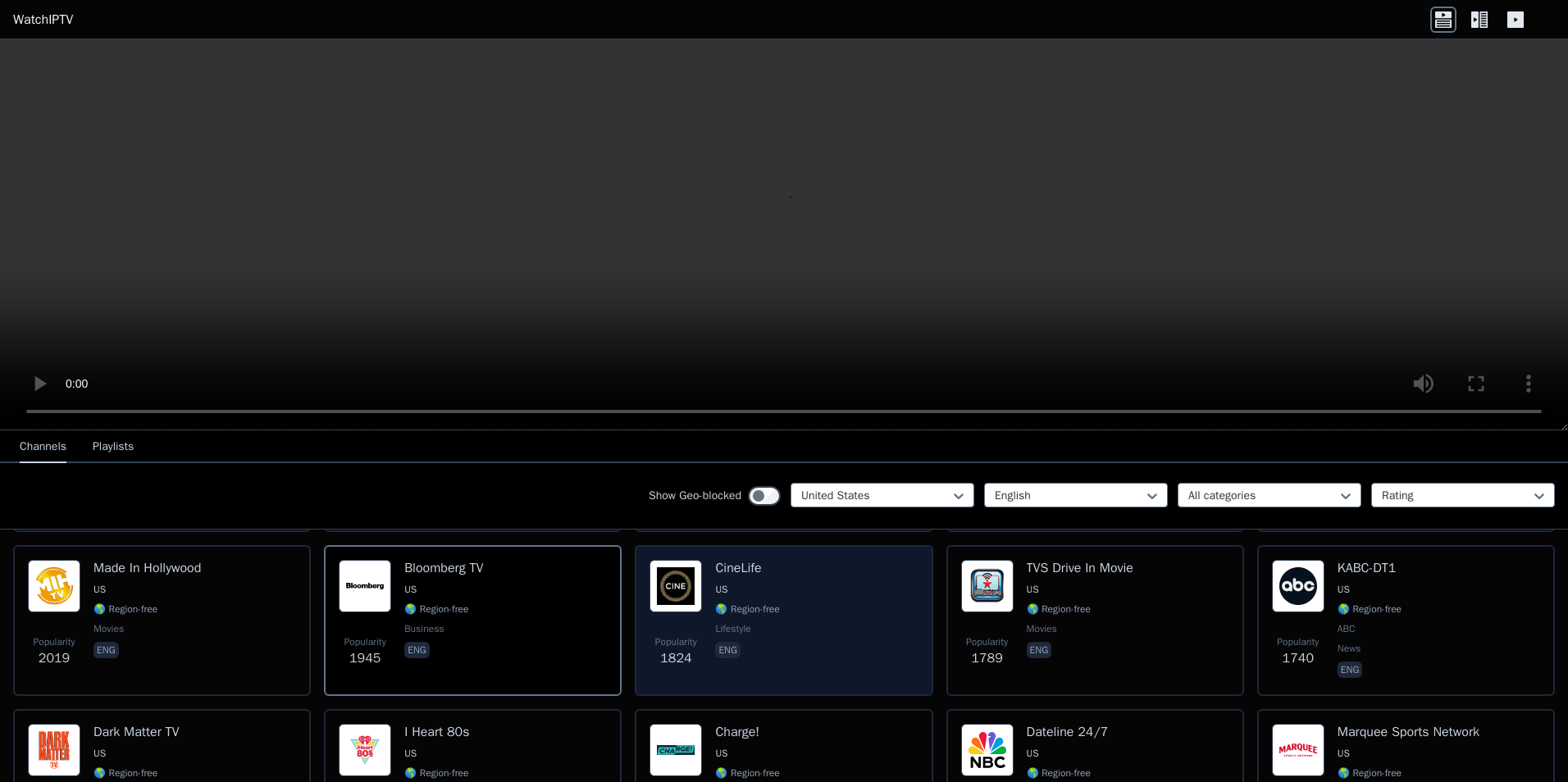 click at bounding box center (676, 586) 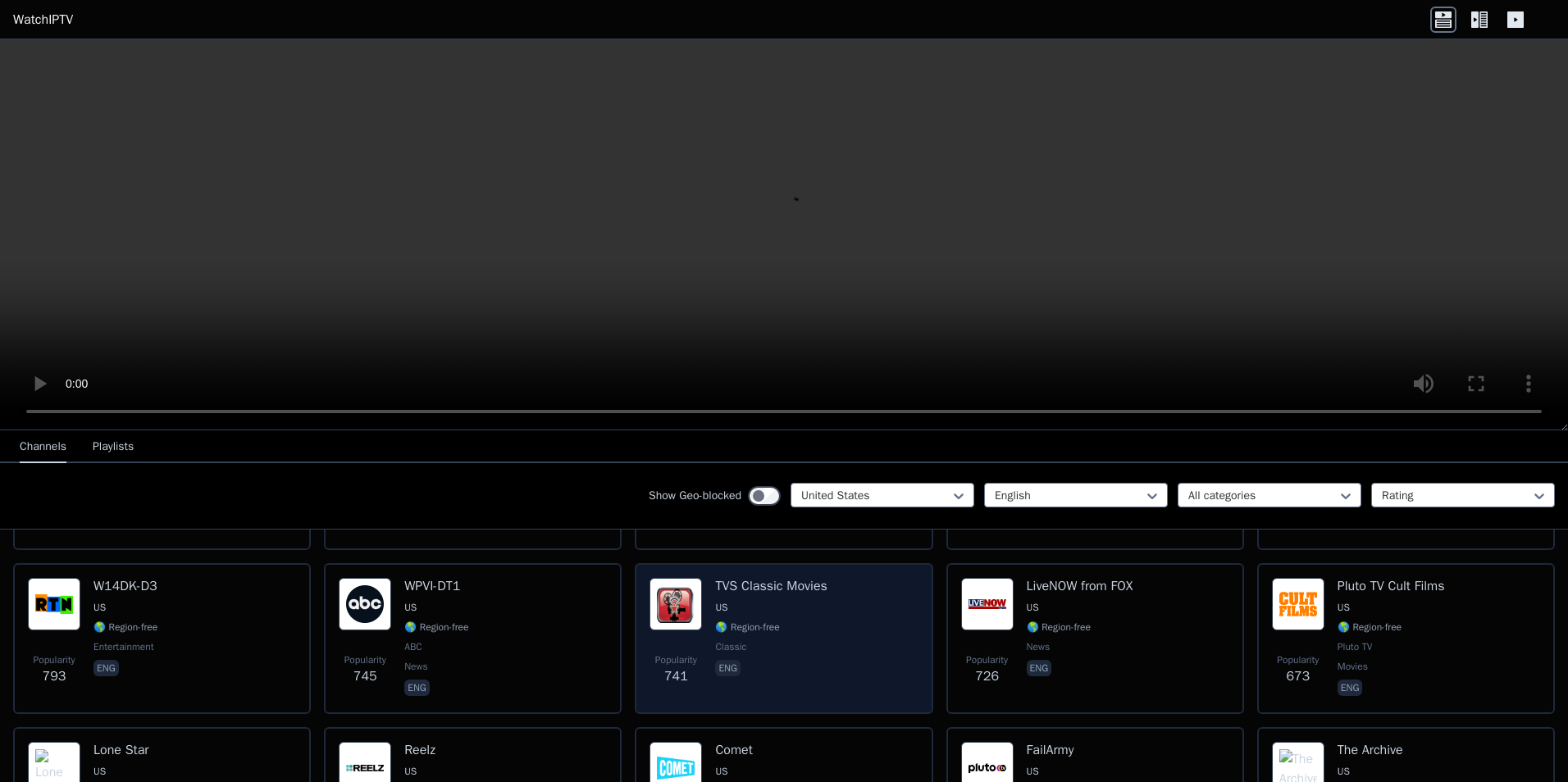scroll, scrollTop: 984, scrollLeft: 0, axis: vertical 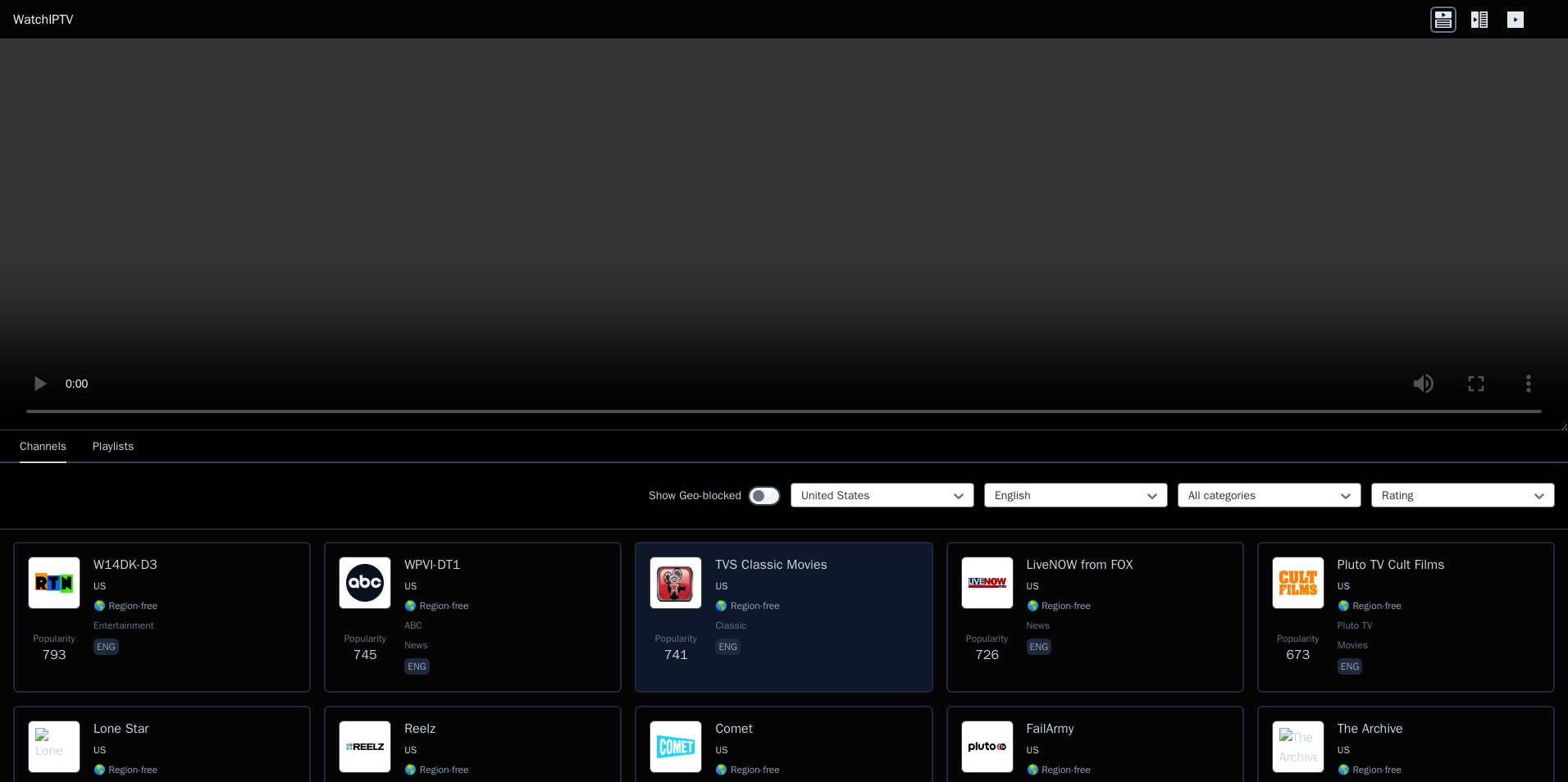 click on "Popularity 741 TVS Classic Movies US 🌎 Region-free classic eng" at bounding box center (783, 617) 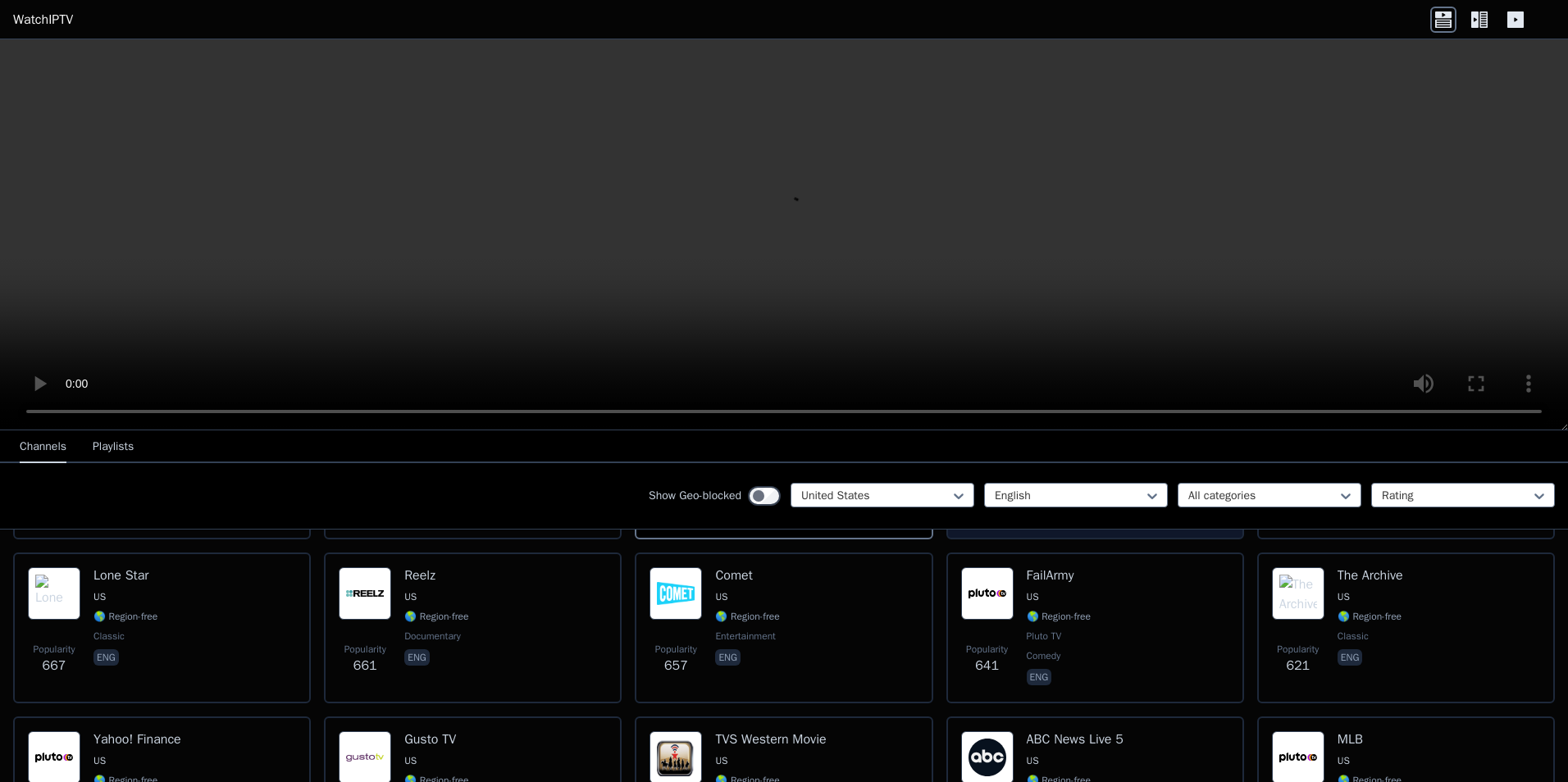scroll, scrollTop: 1230, scrollLeft: 0, axis: vertical 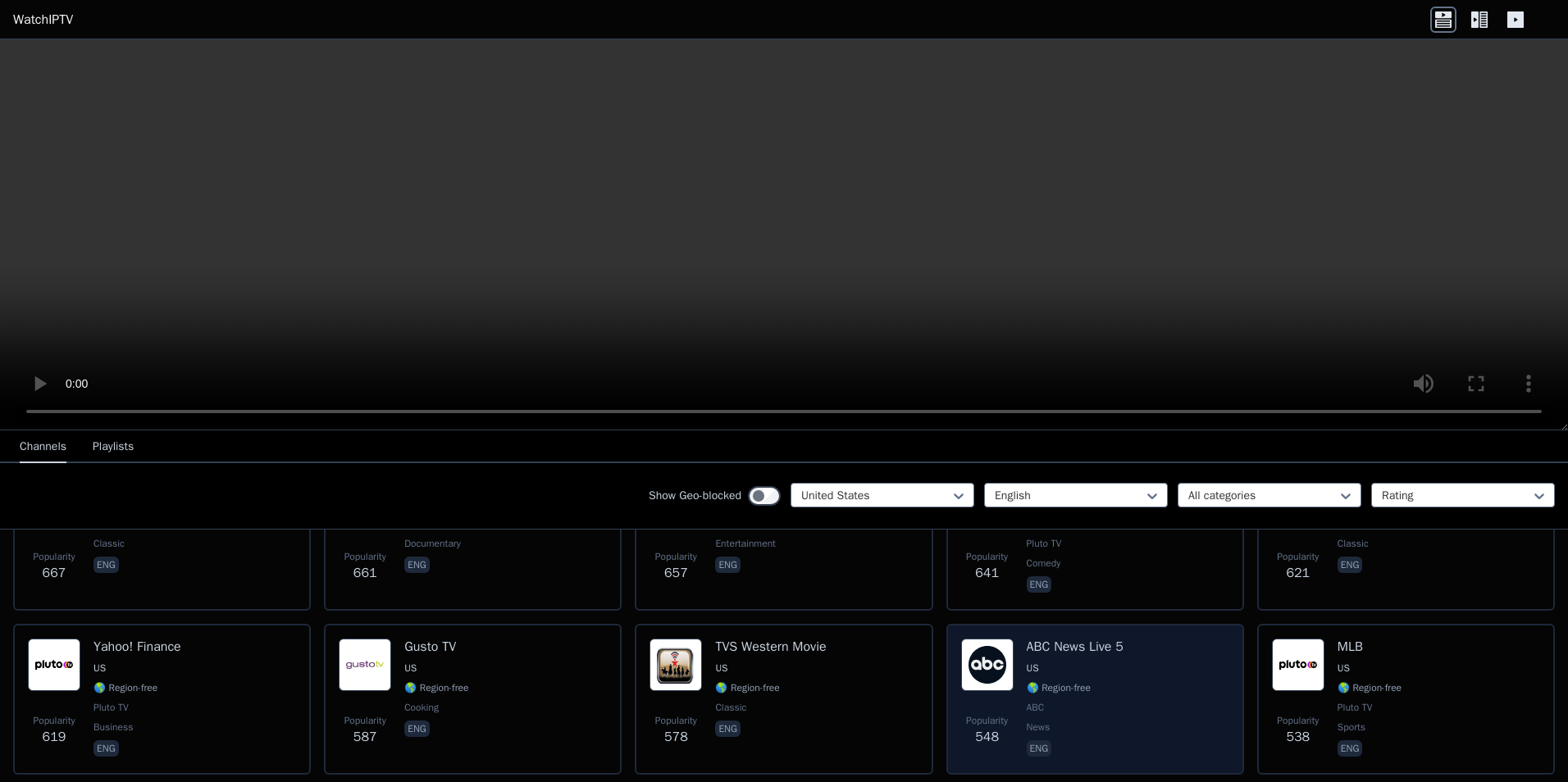 click at bounding box center [987, 665] 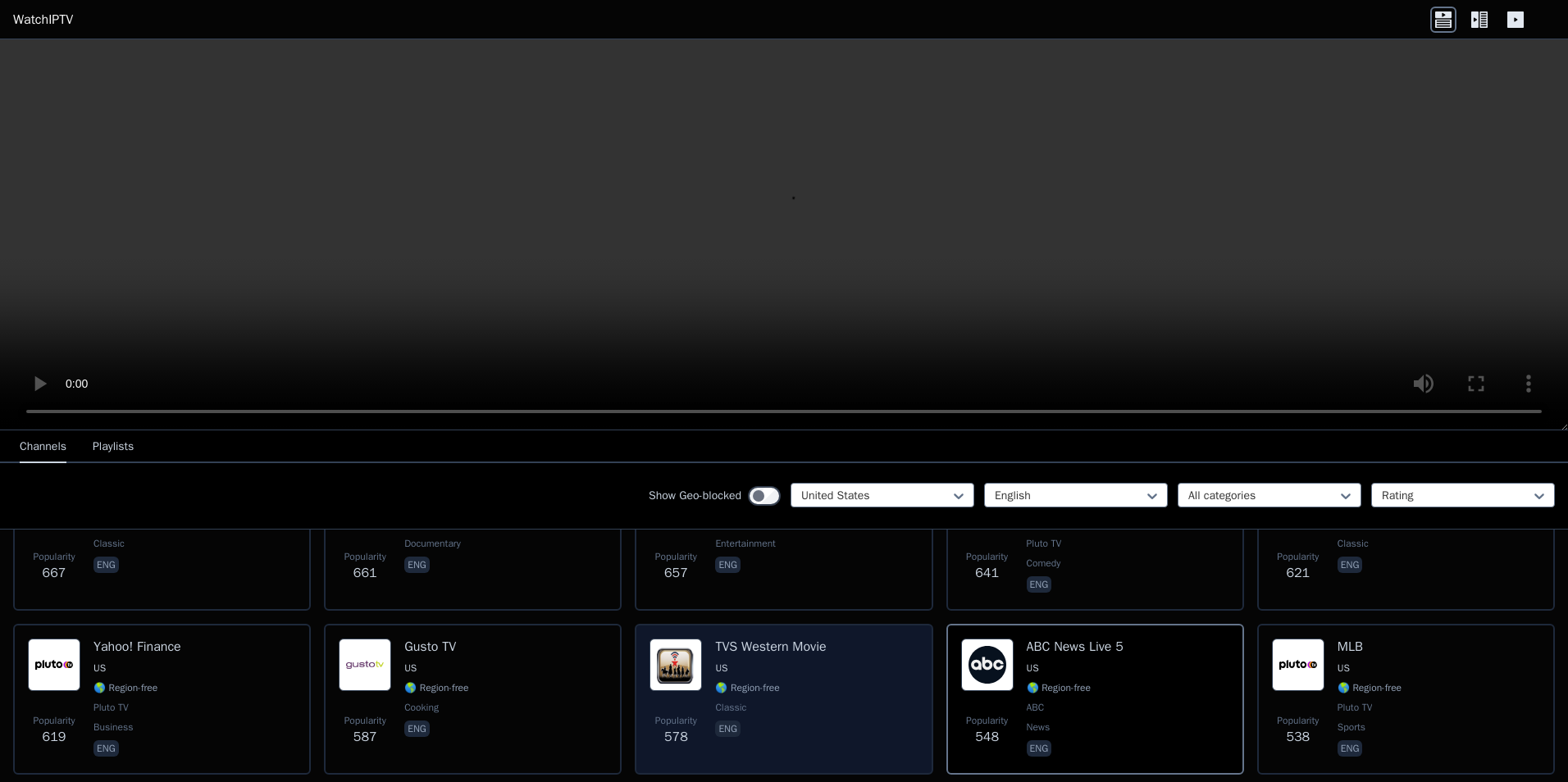 click at bounding box center (676, 665) 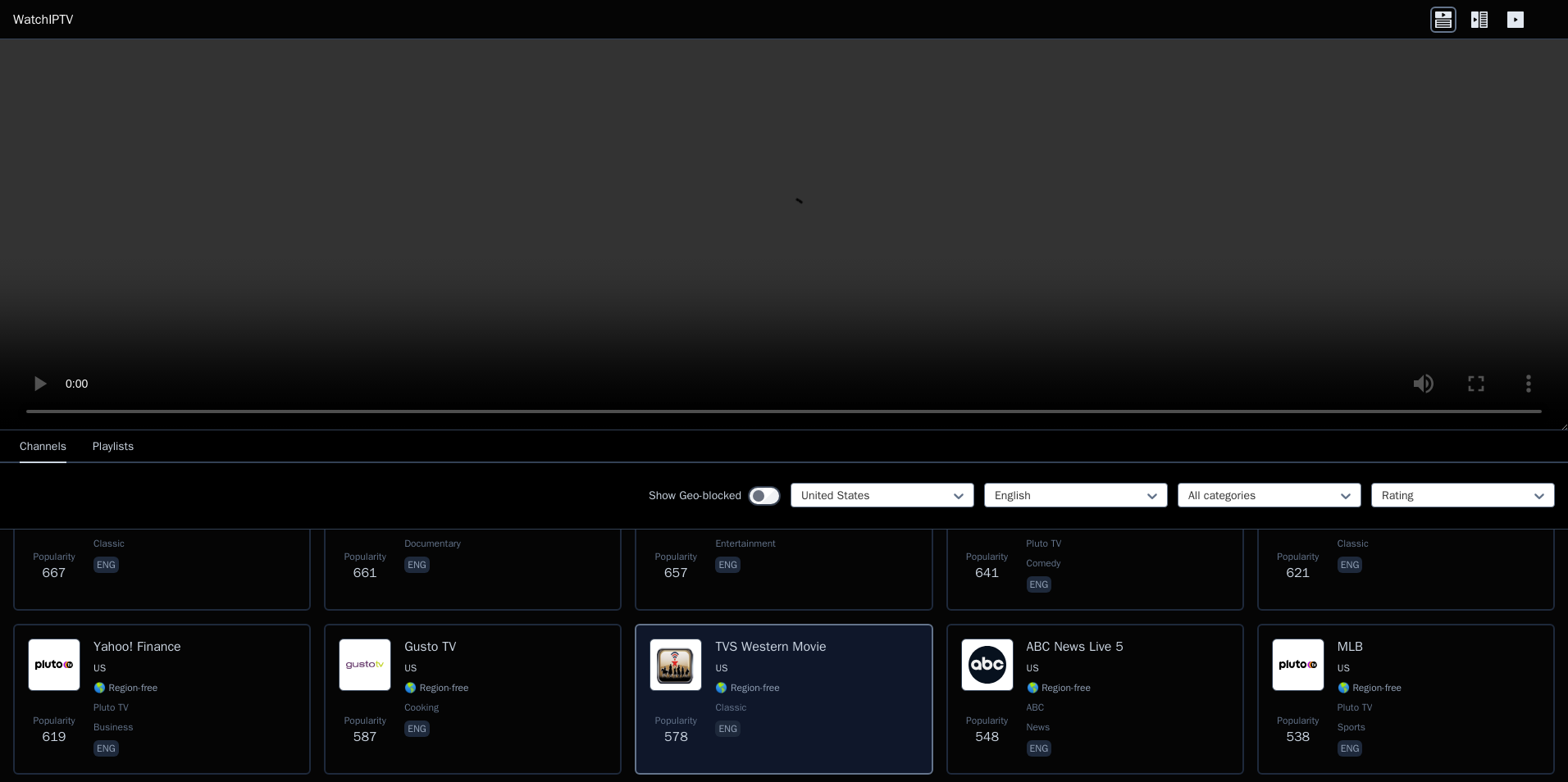 click at bounding box center (676, 665) 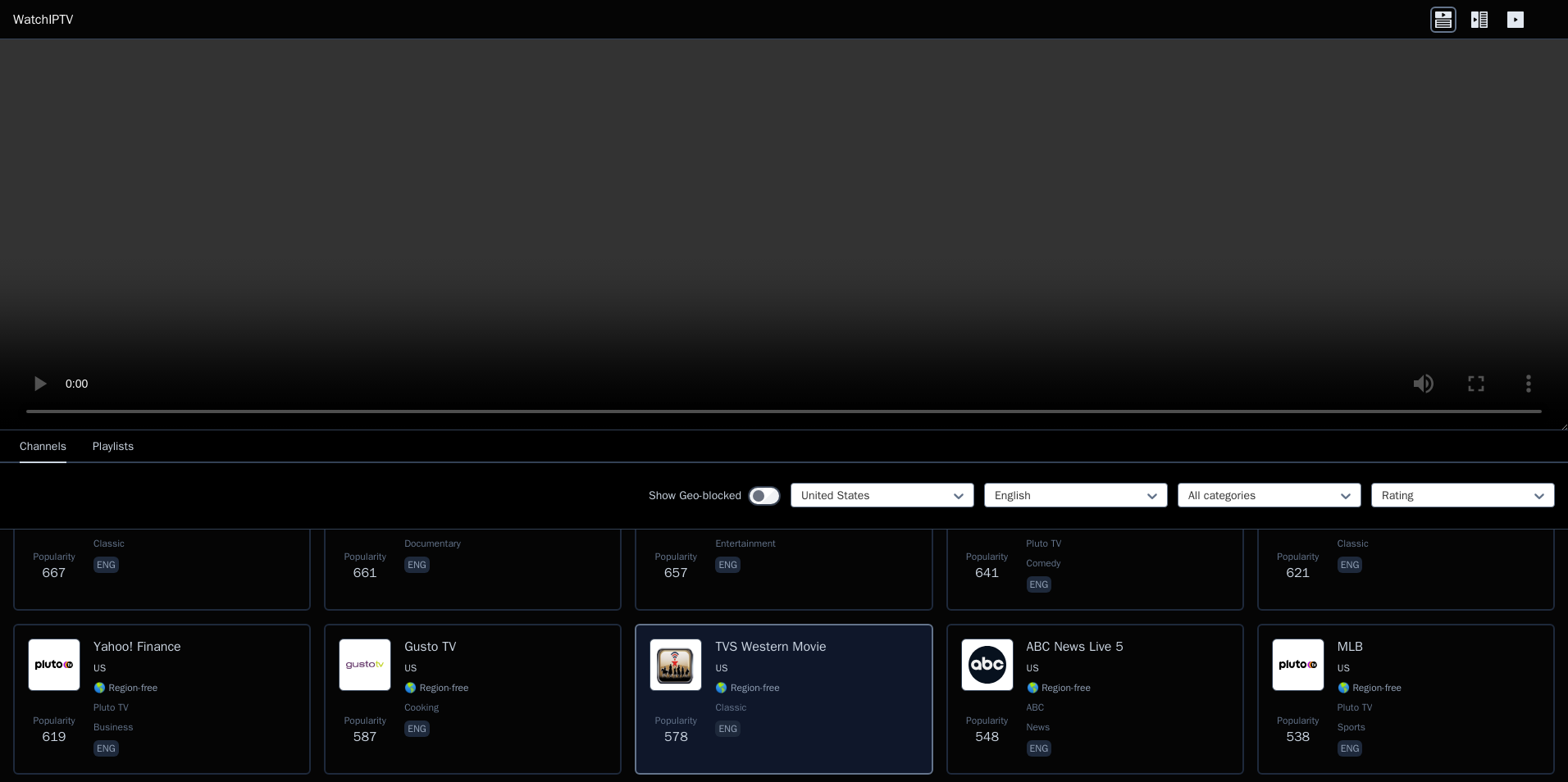 click at bounding box center (676, 665) 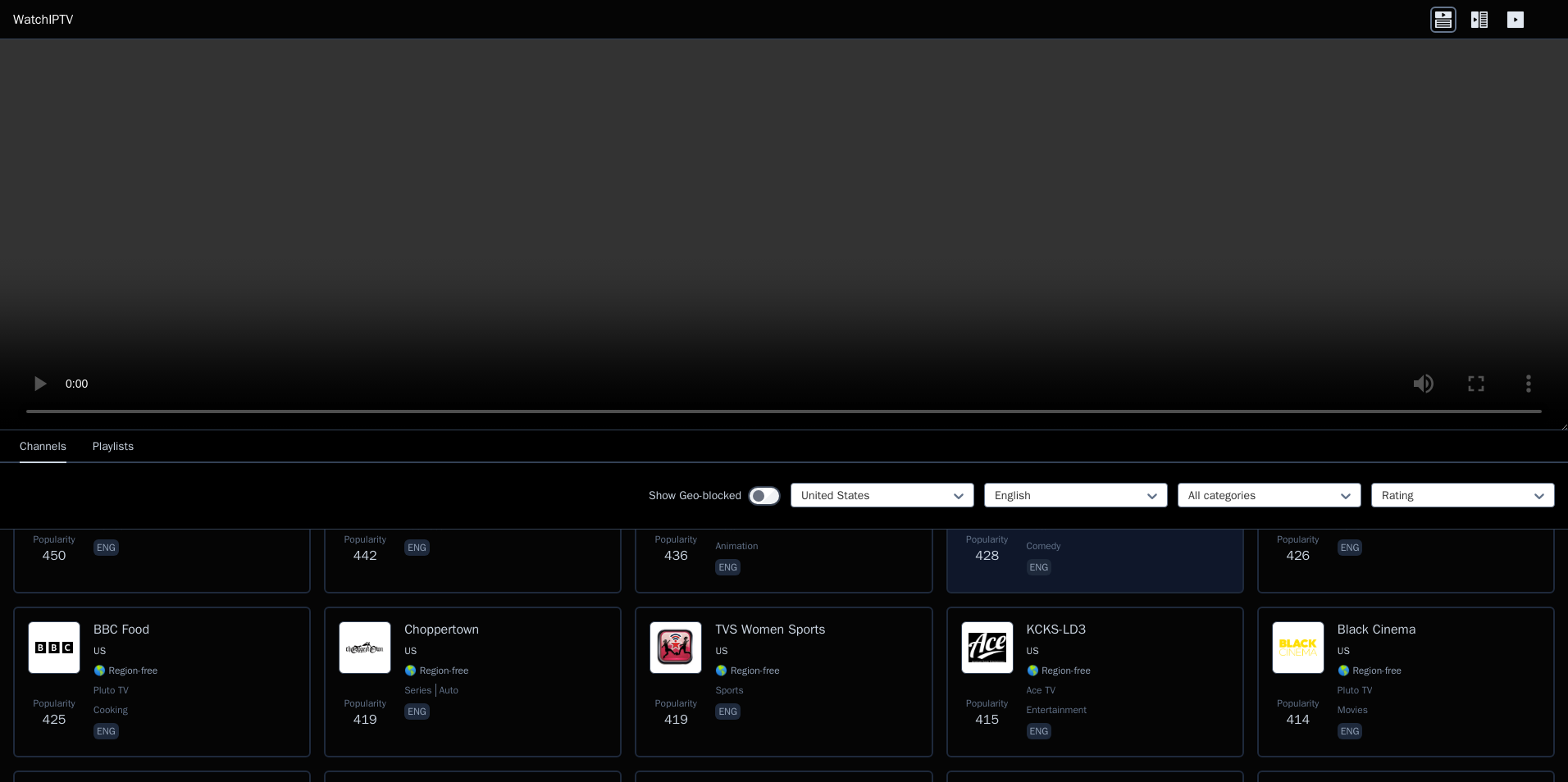 scroll, scrollTop: 1967, scrollLeft: 0, axis: vertical 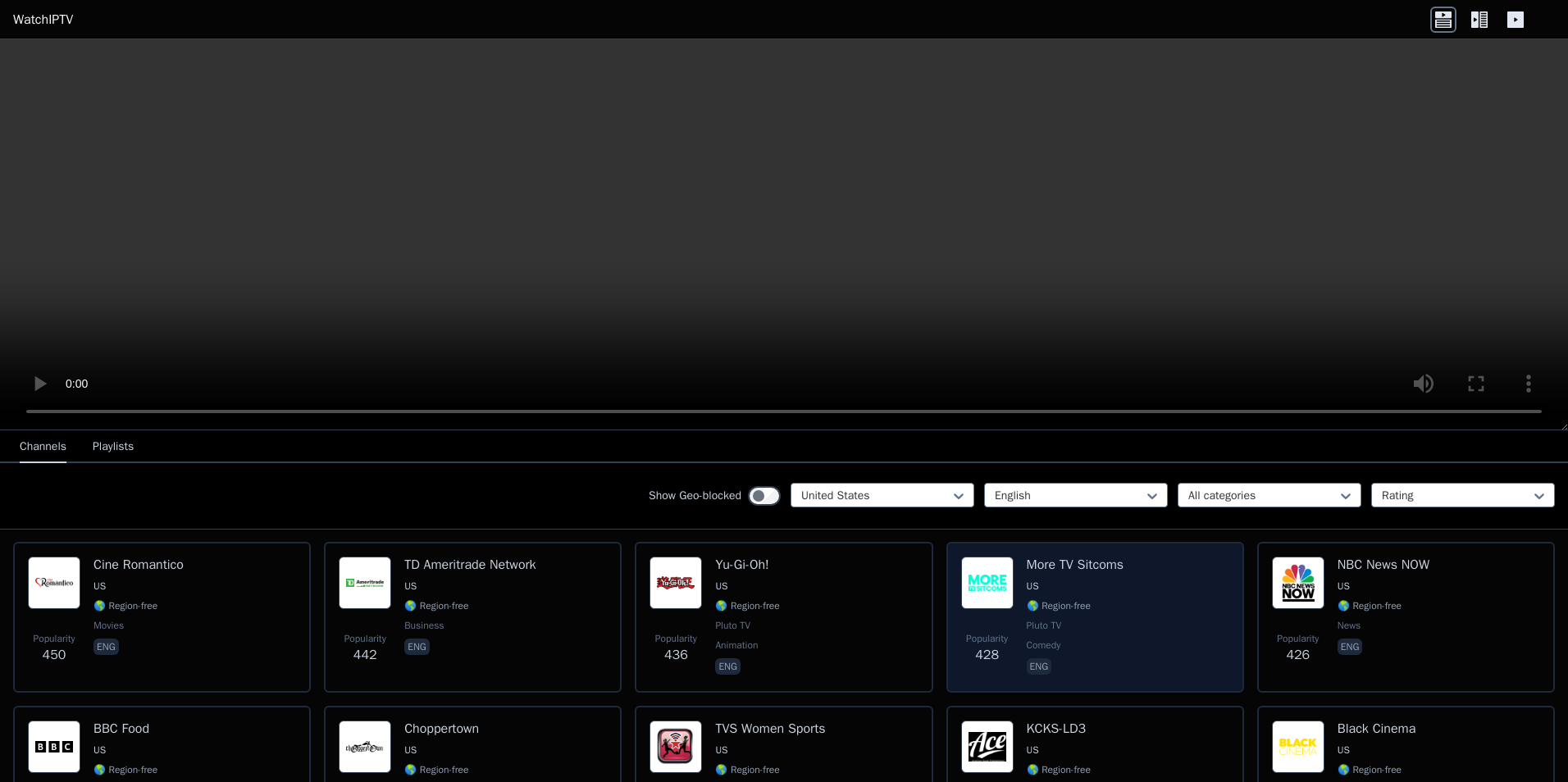 click at bounding box center [987, 583] 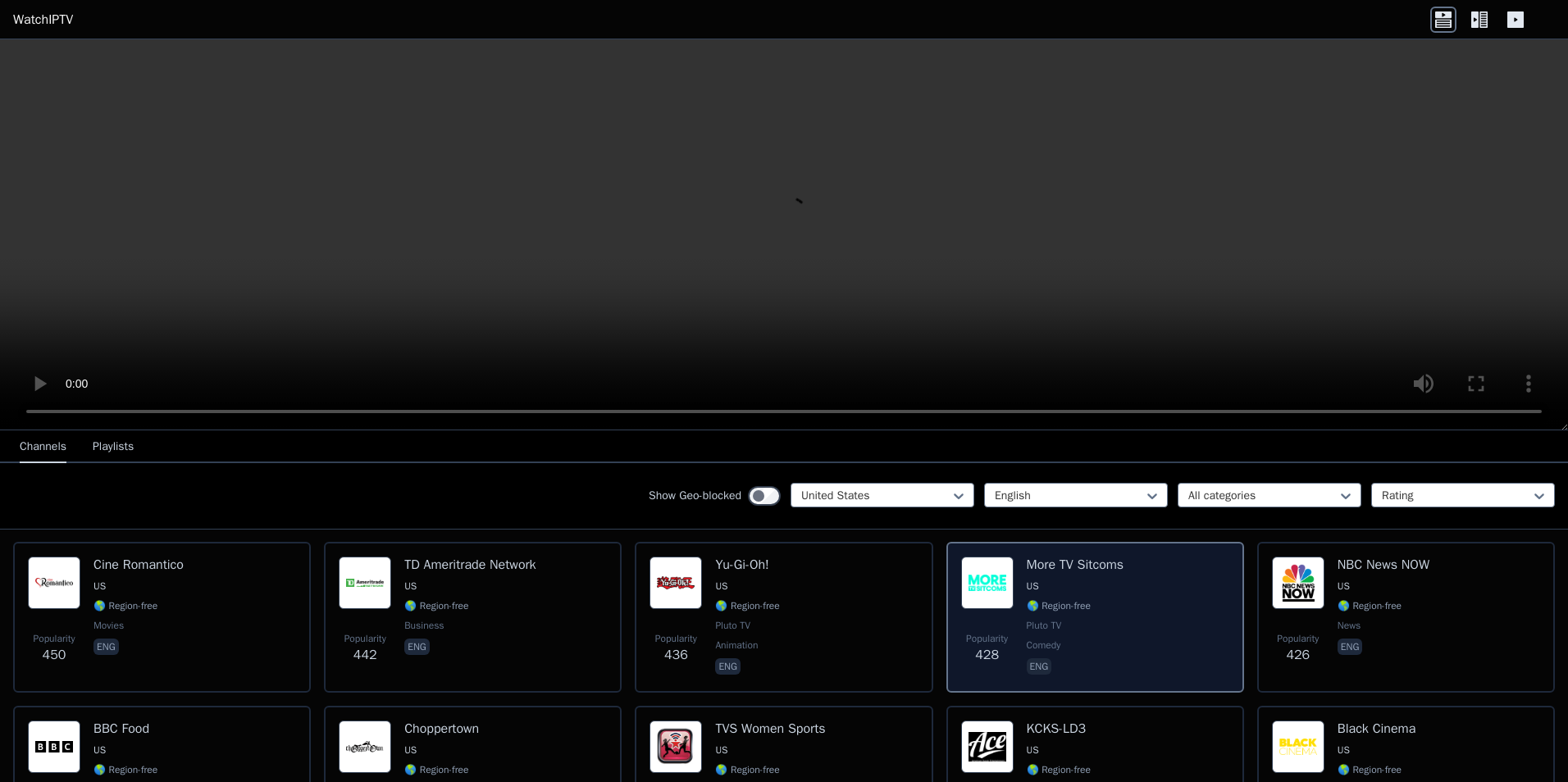 scroll, scrollTop: 2295, scrollLeft: 0, axis: vertical 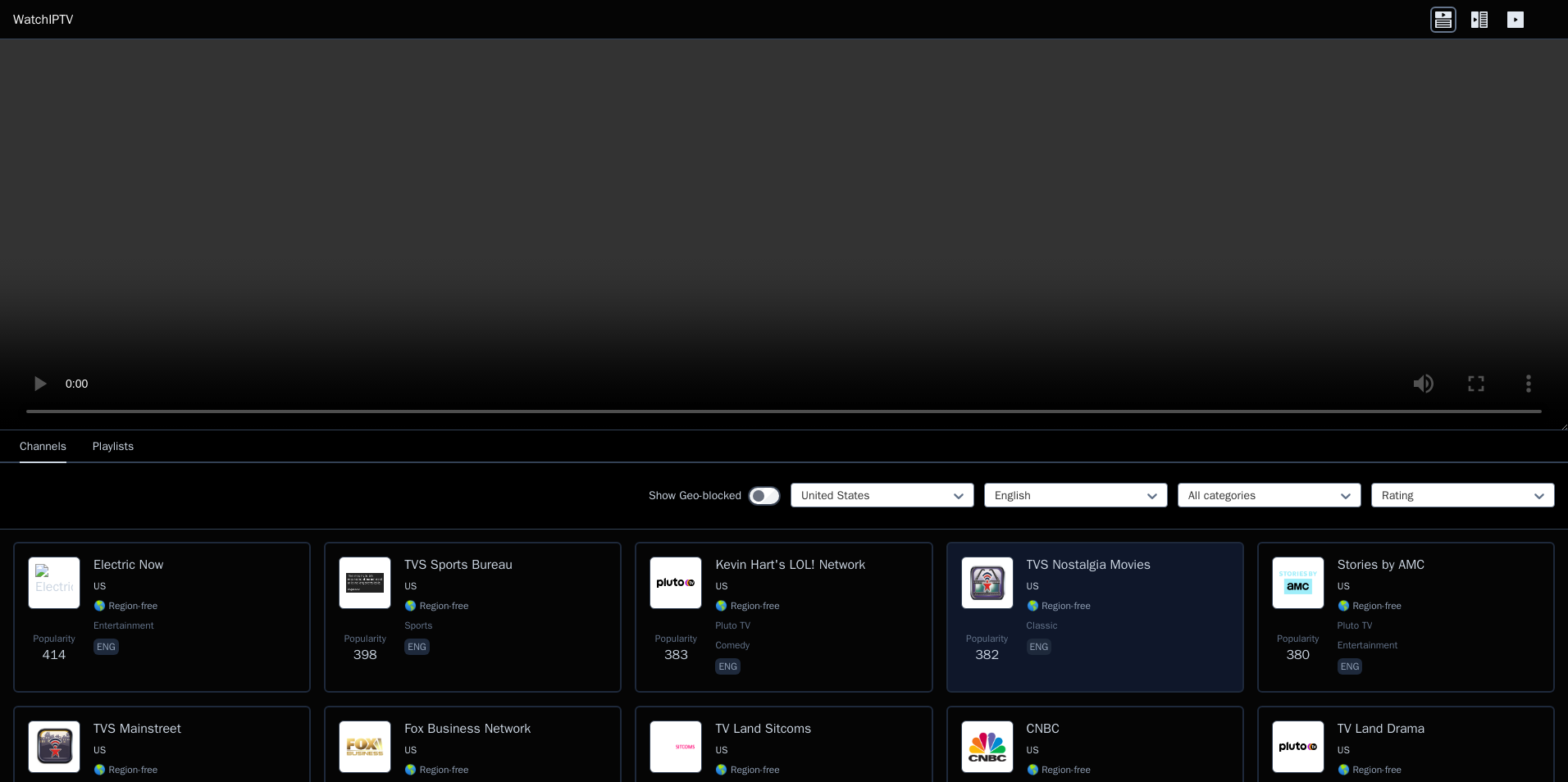 click at bounding box center [987, 583] 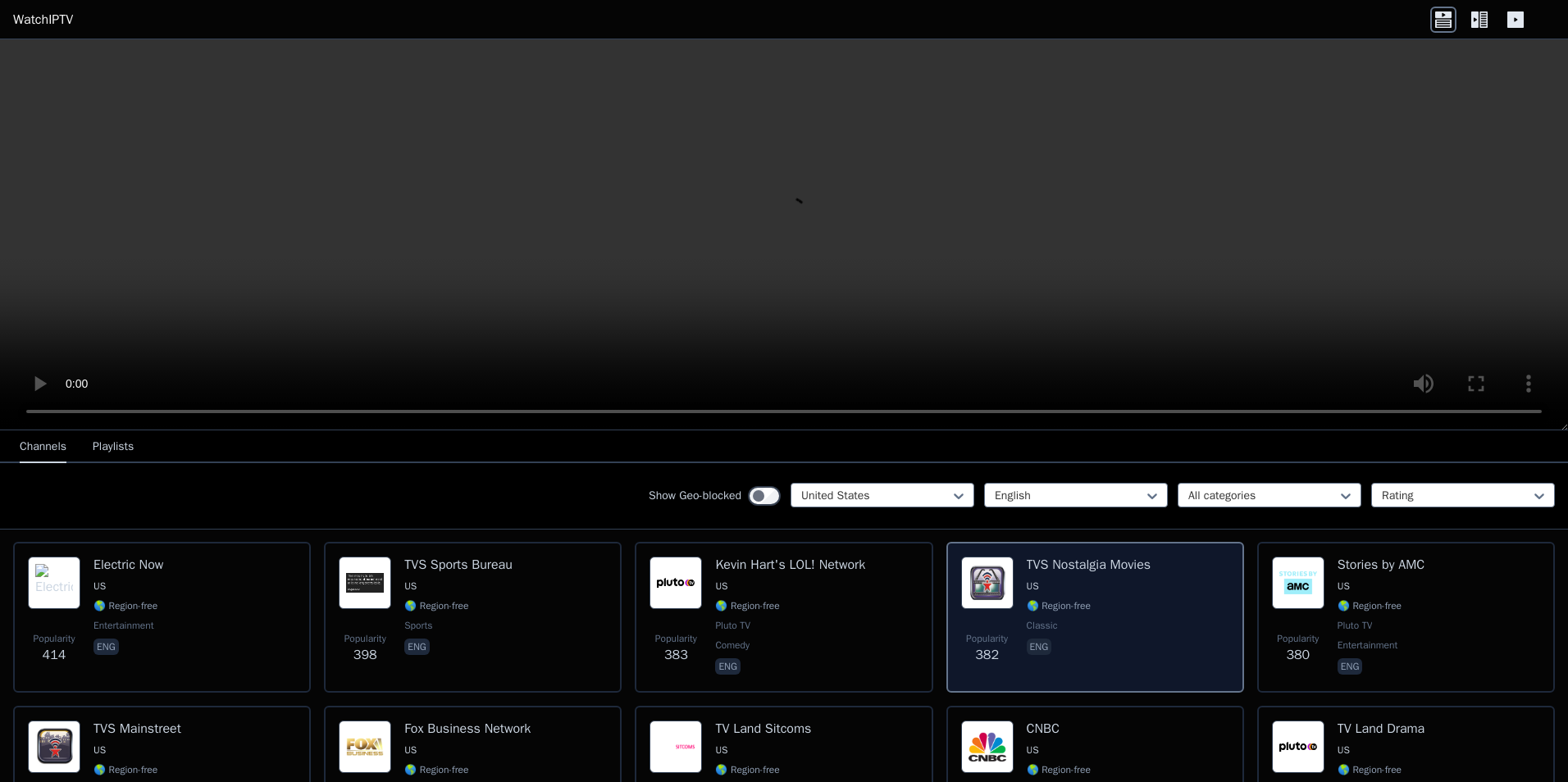 click at bounding box center [987, 583] 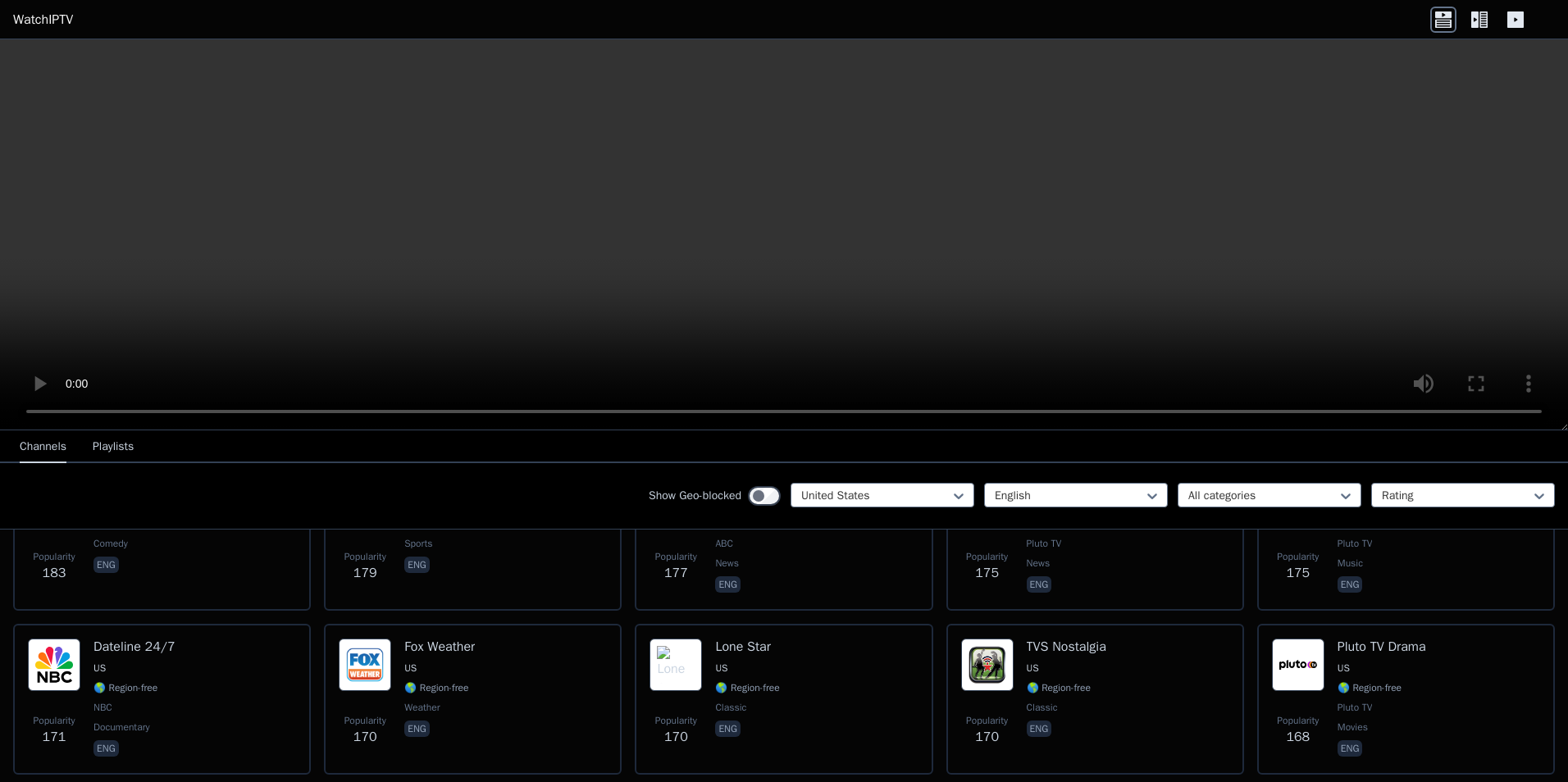 scroll, scrollTop: 4181, scrollLeft: 0, axis: vertical 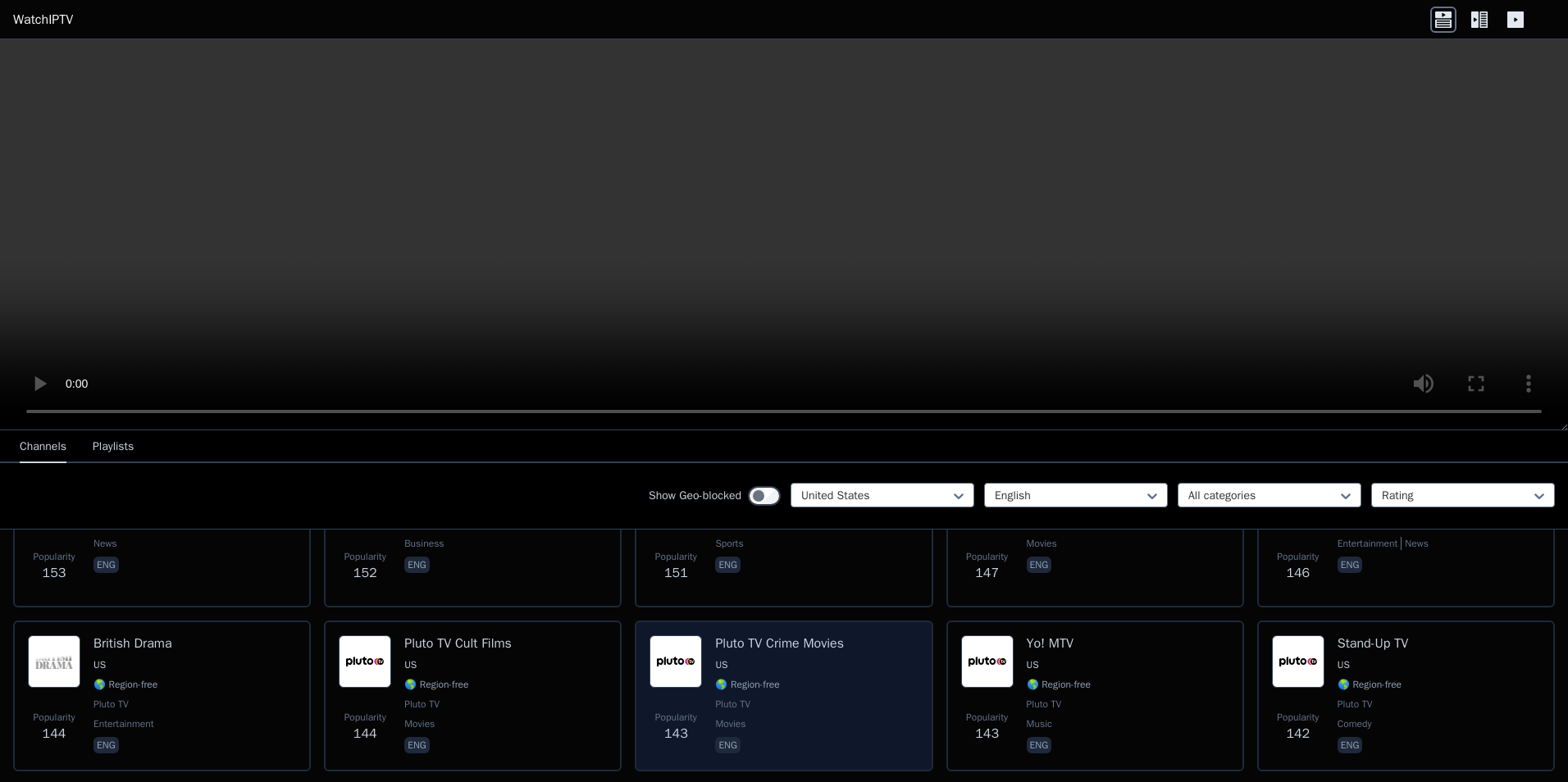 click at bounding box center [676, 662] 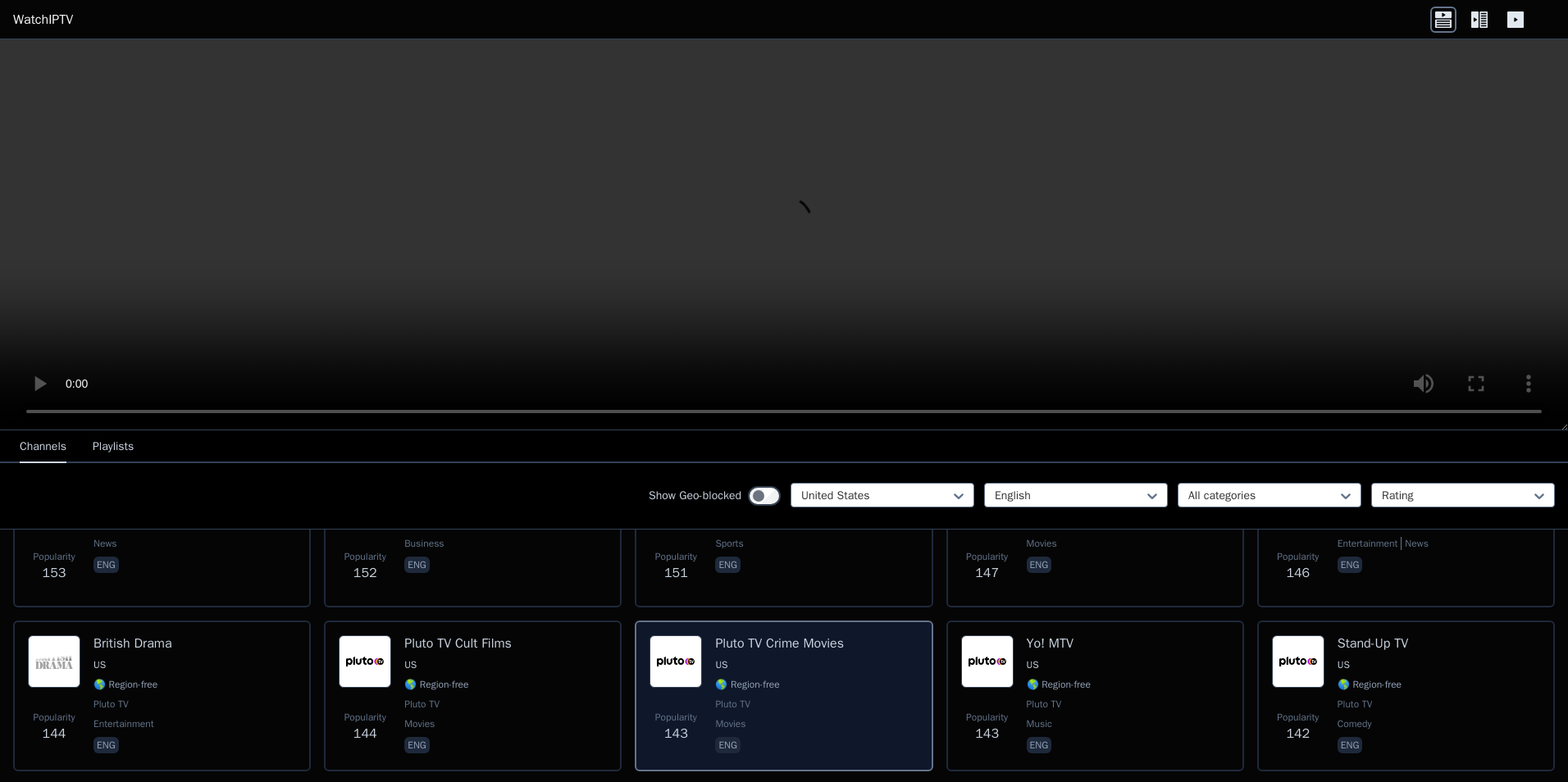 click at bounding box center [676, 662] 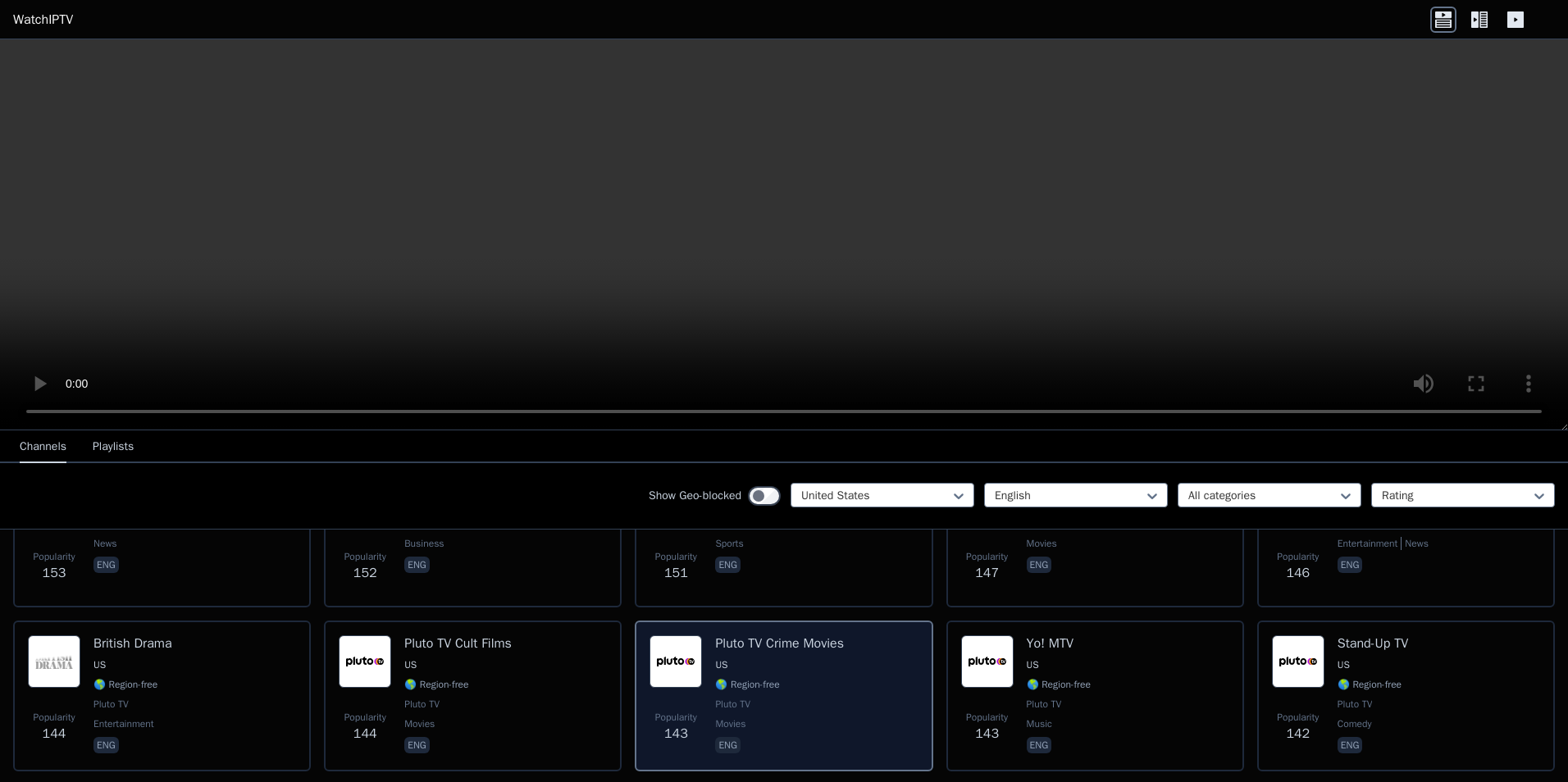 click at bounding box center (676, 662) 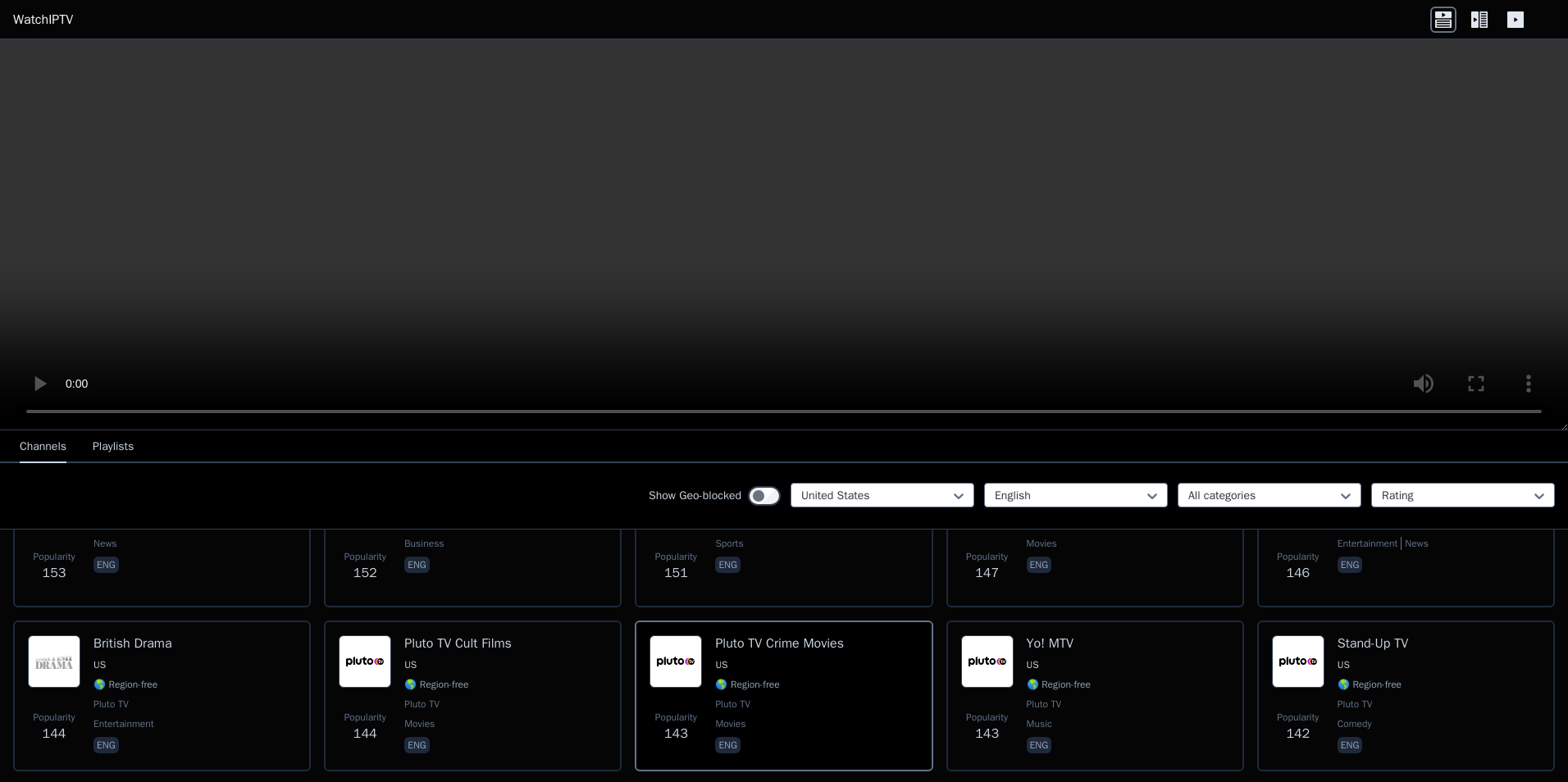 click on "WatchIPTV" at bounding box center (43, 20) 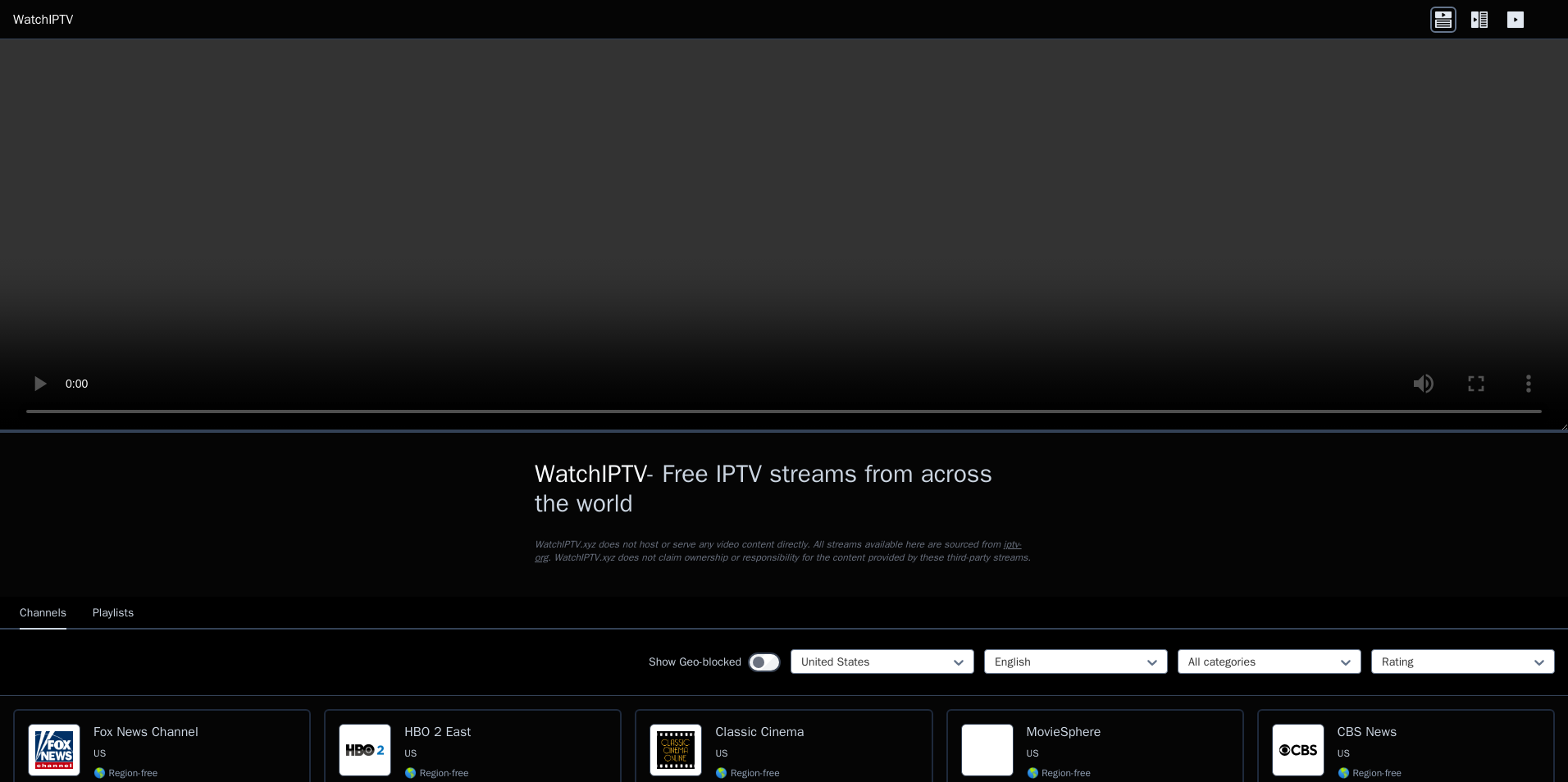 click on "WatchIPTV" at bounding box center (43, 20) 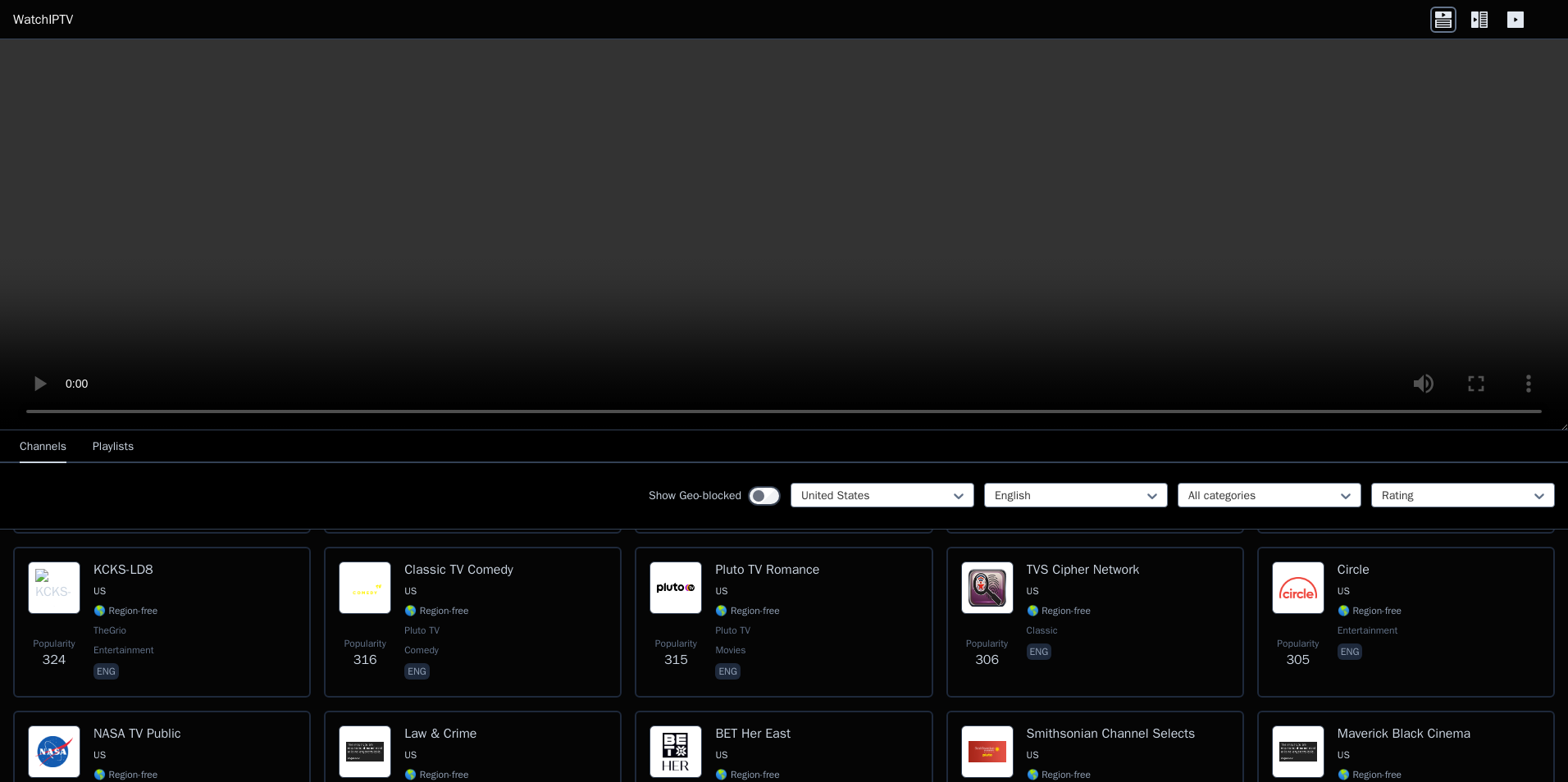 scroll, scrollTop: 2623, scrollLeft: 0, axis: vertical 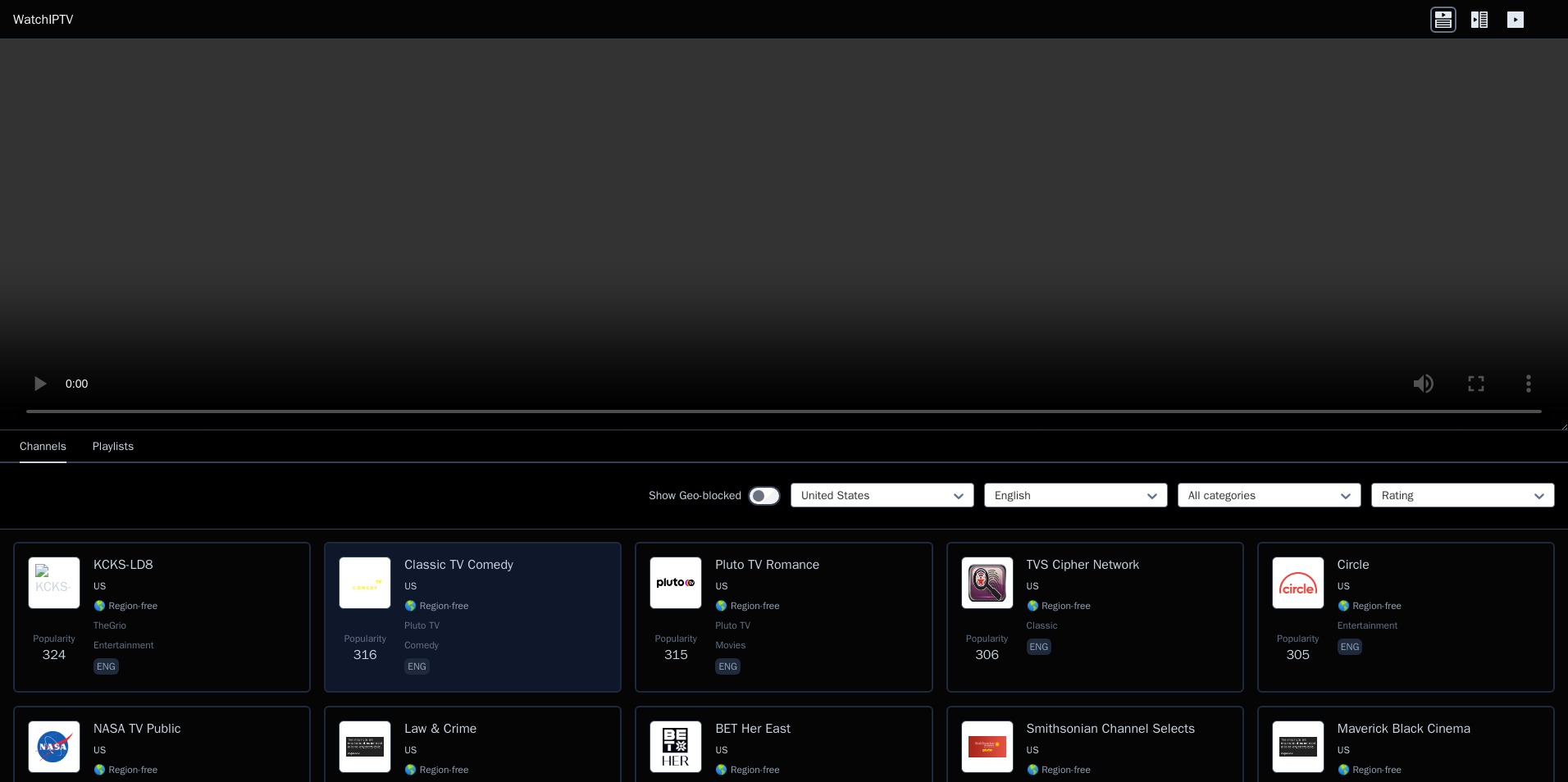 click at bounding box center [365, 583] 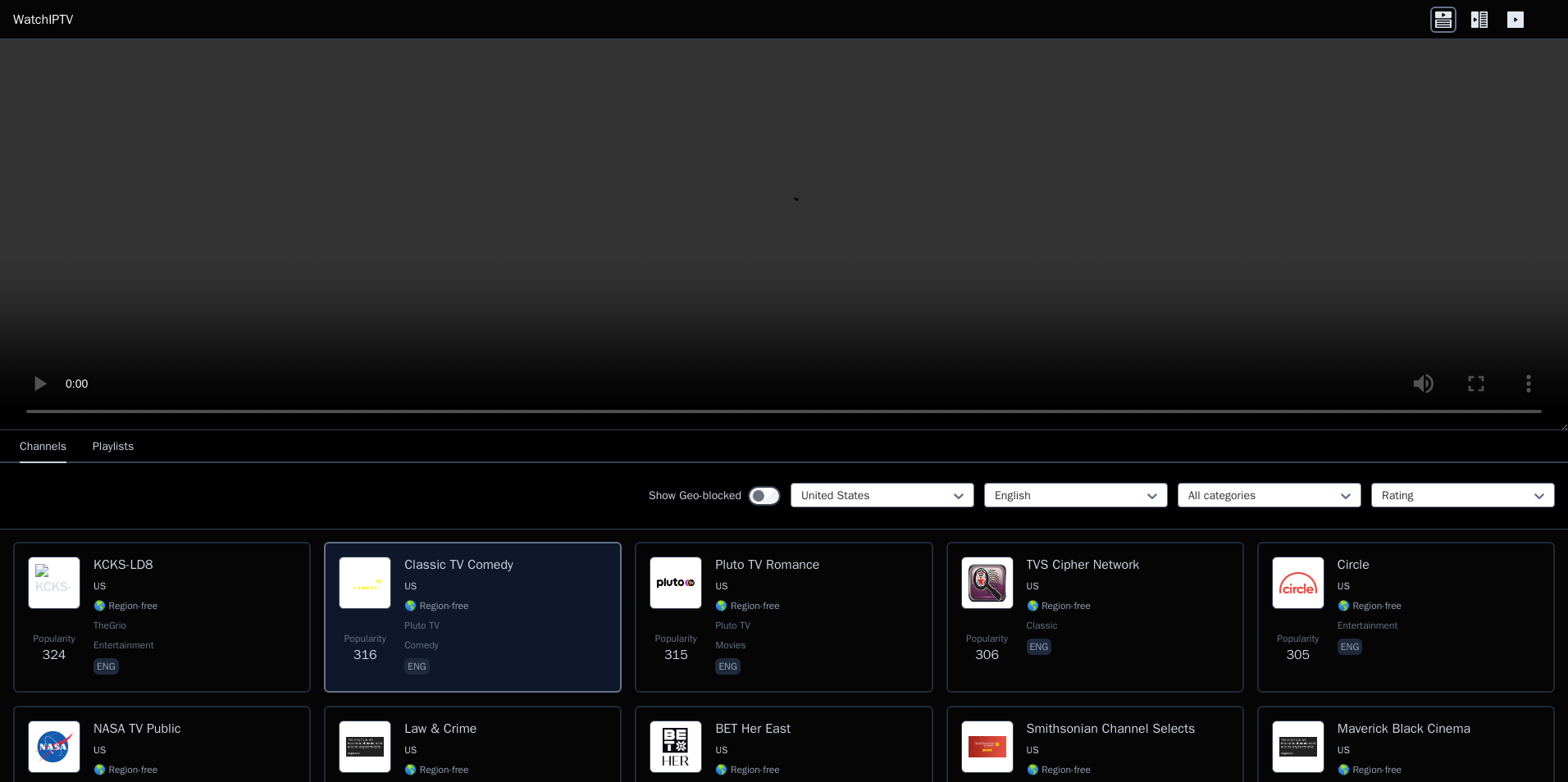 click at bounding box center [365, 583] 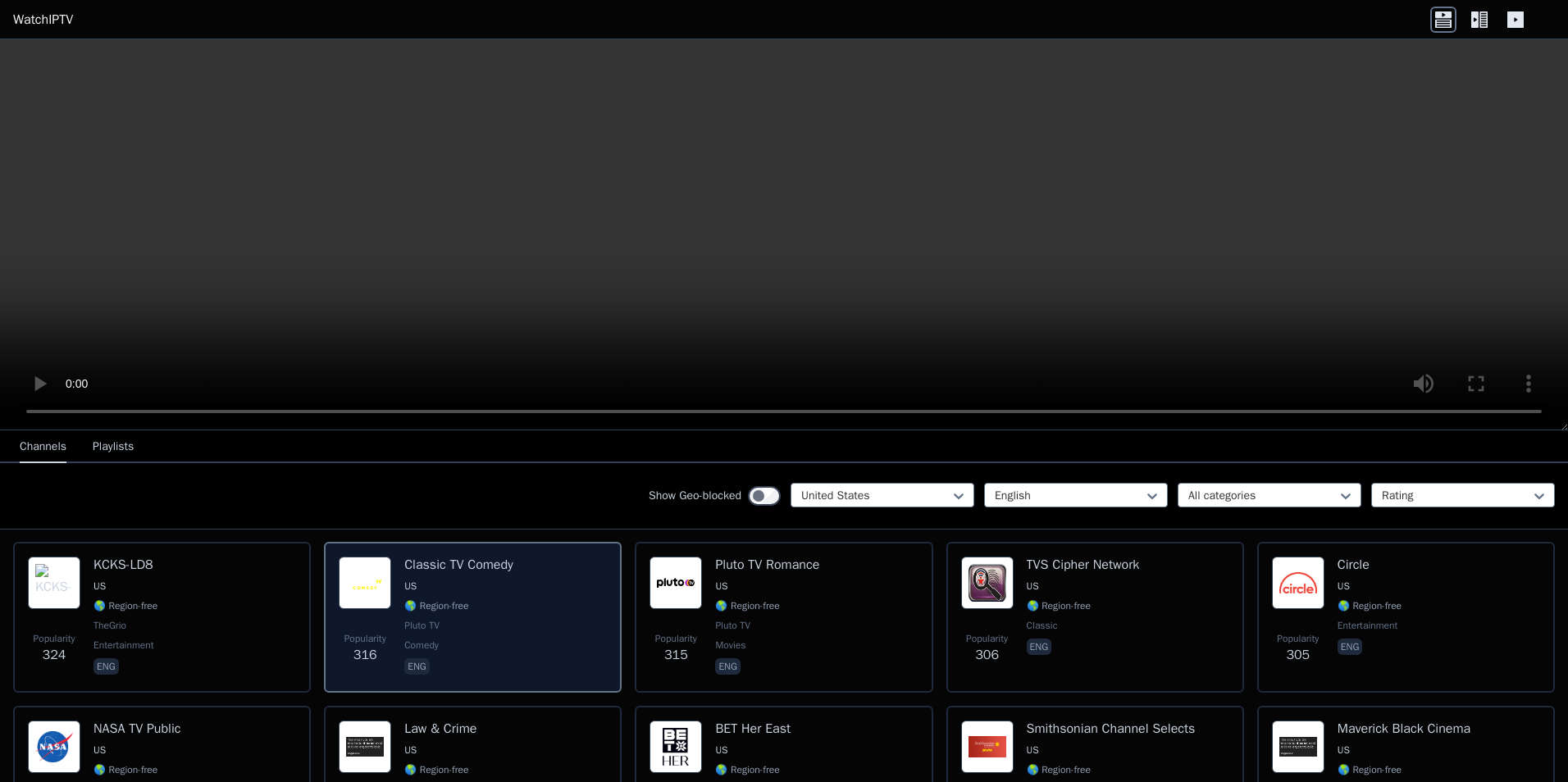 click at bounding box center [365, 583] 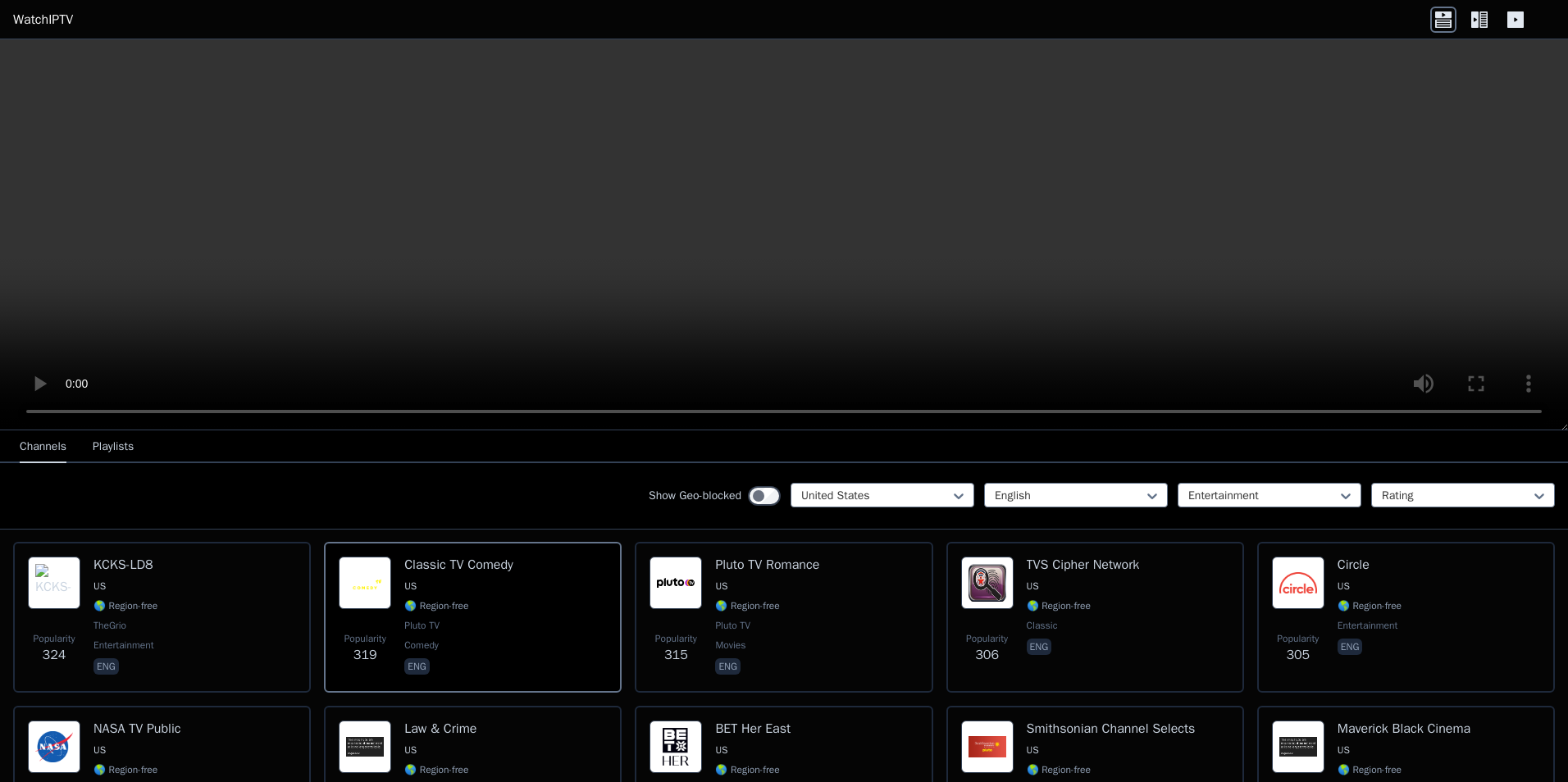 scroll, scrollTop: 2656, scrollLeft: 0, axis: vertical 